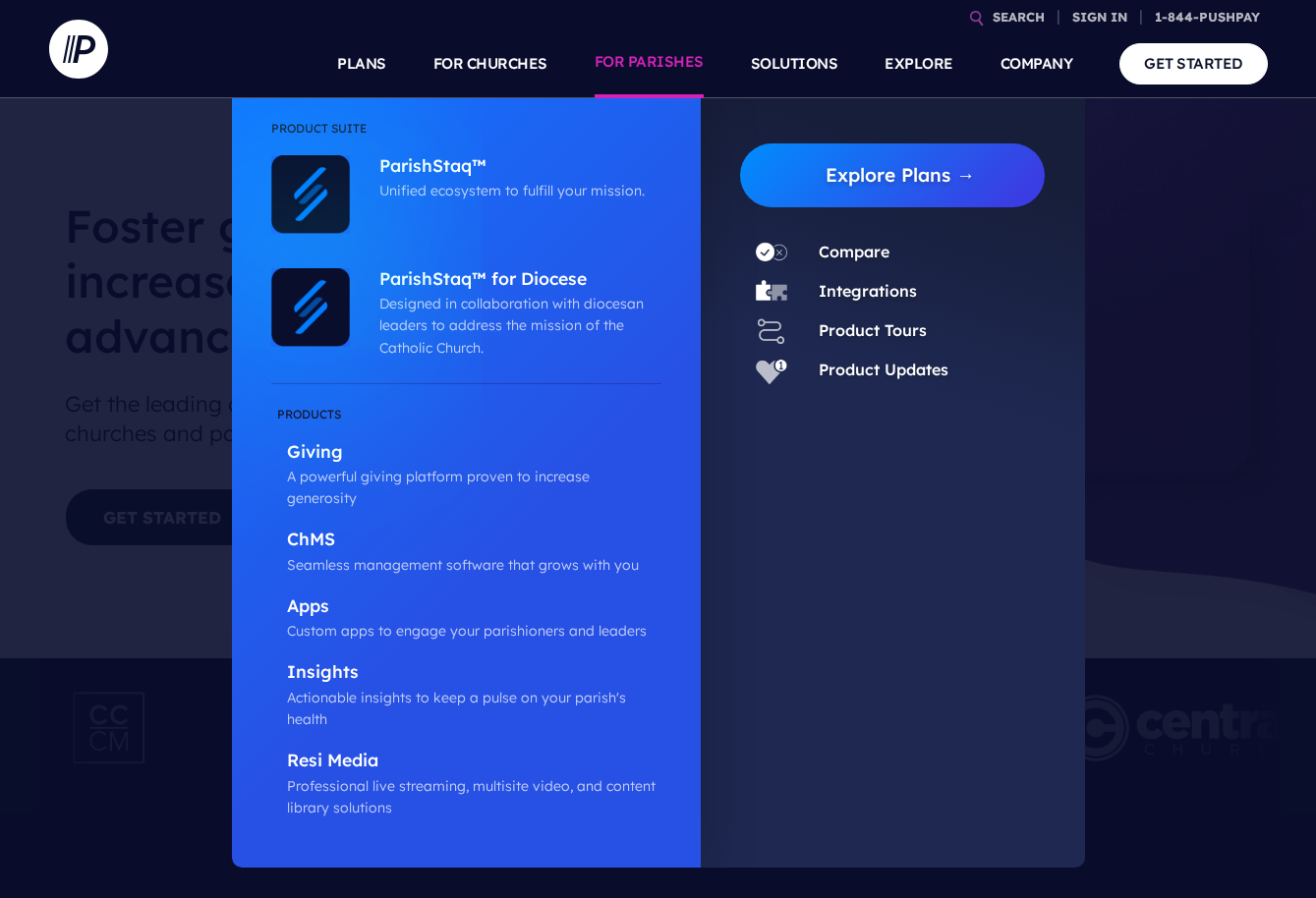 scroll, scrollTop: 0, scrollLeft: 0, axis: both 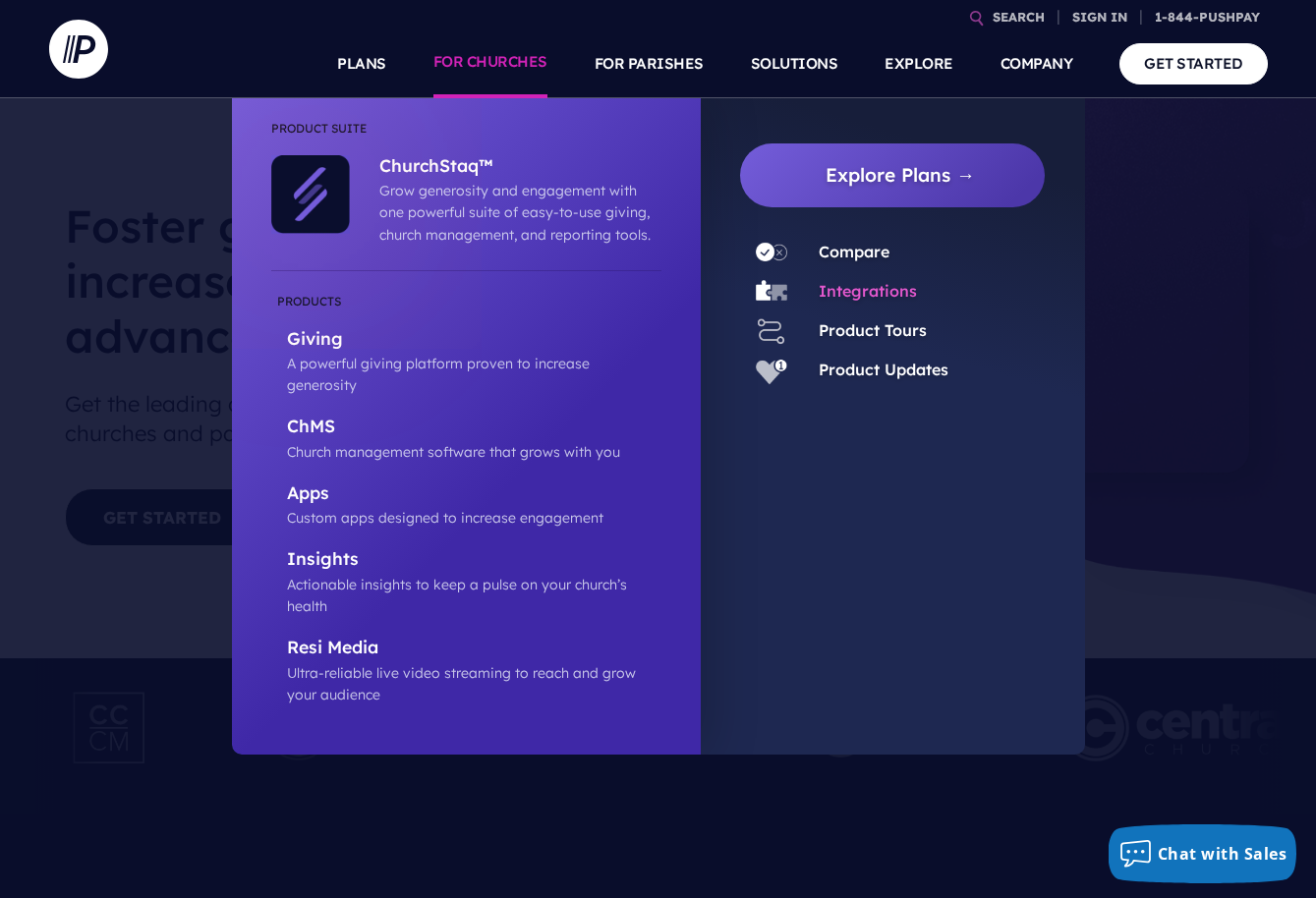 click on "Integrations" at bounding box center (868, 291) 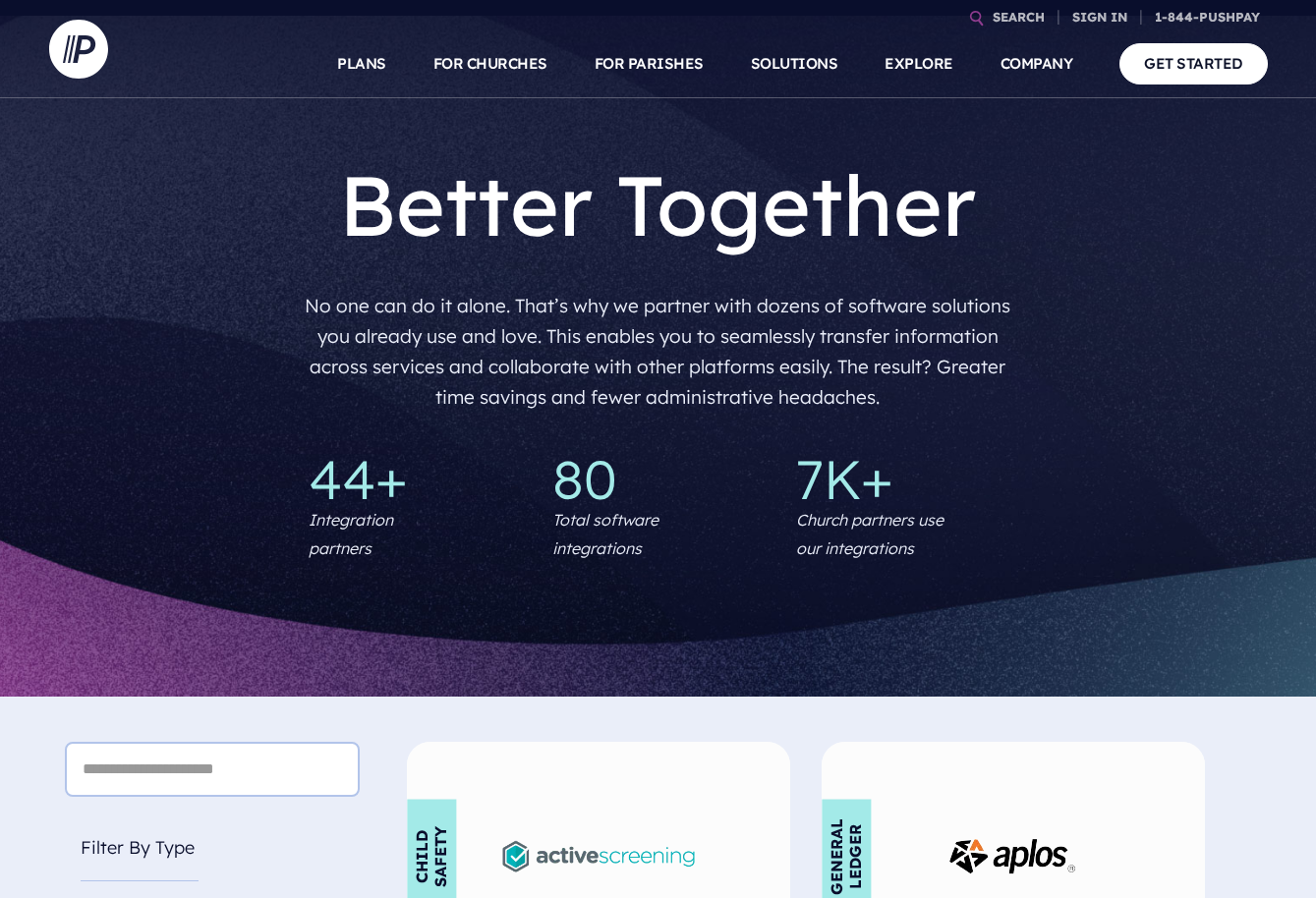 scroll, scrollTop: 0, scrollLeft: 0, axis: both 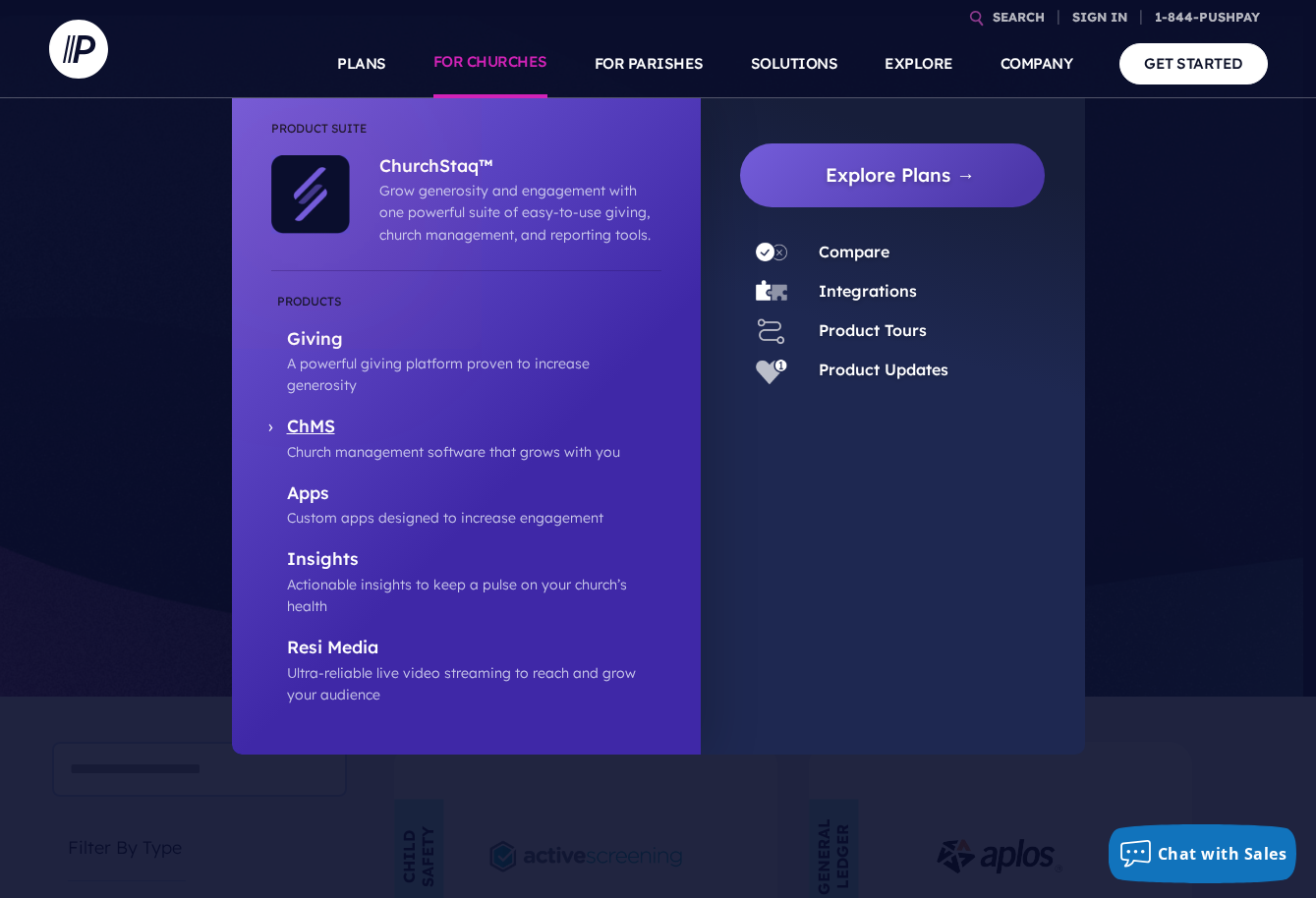 click on "ChMS" at bounding box center [474, 427] 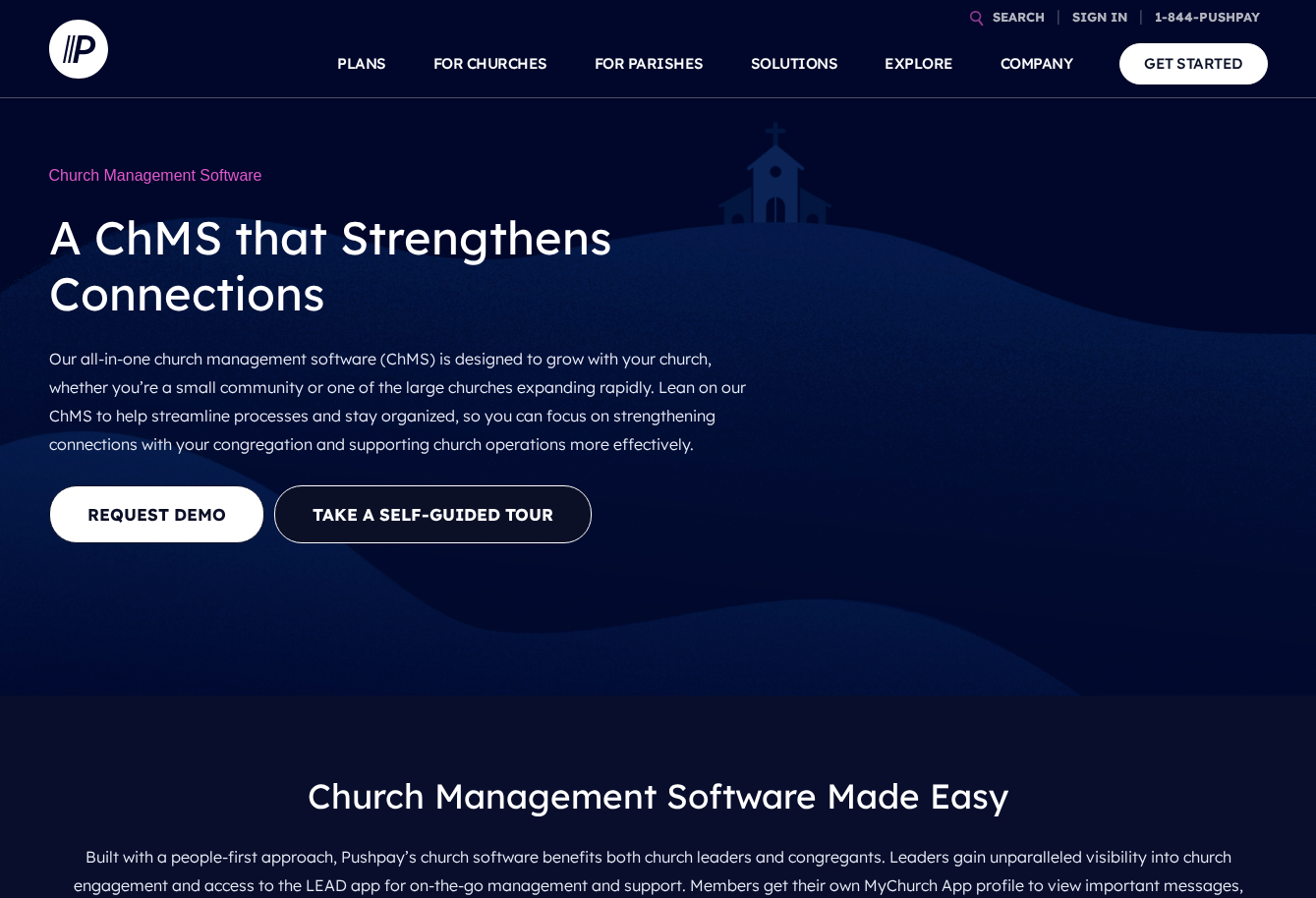 scroll, scrollTop: 0, scrollLeft: 0, axis: both 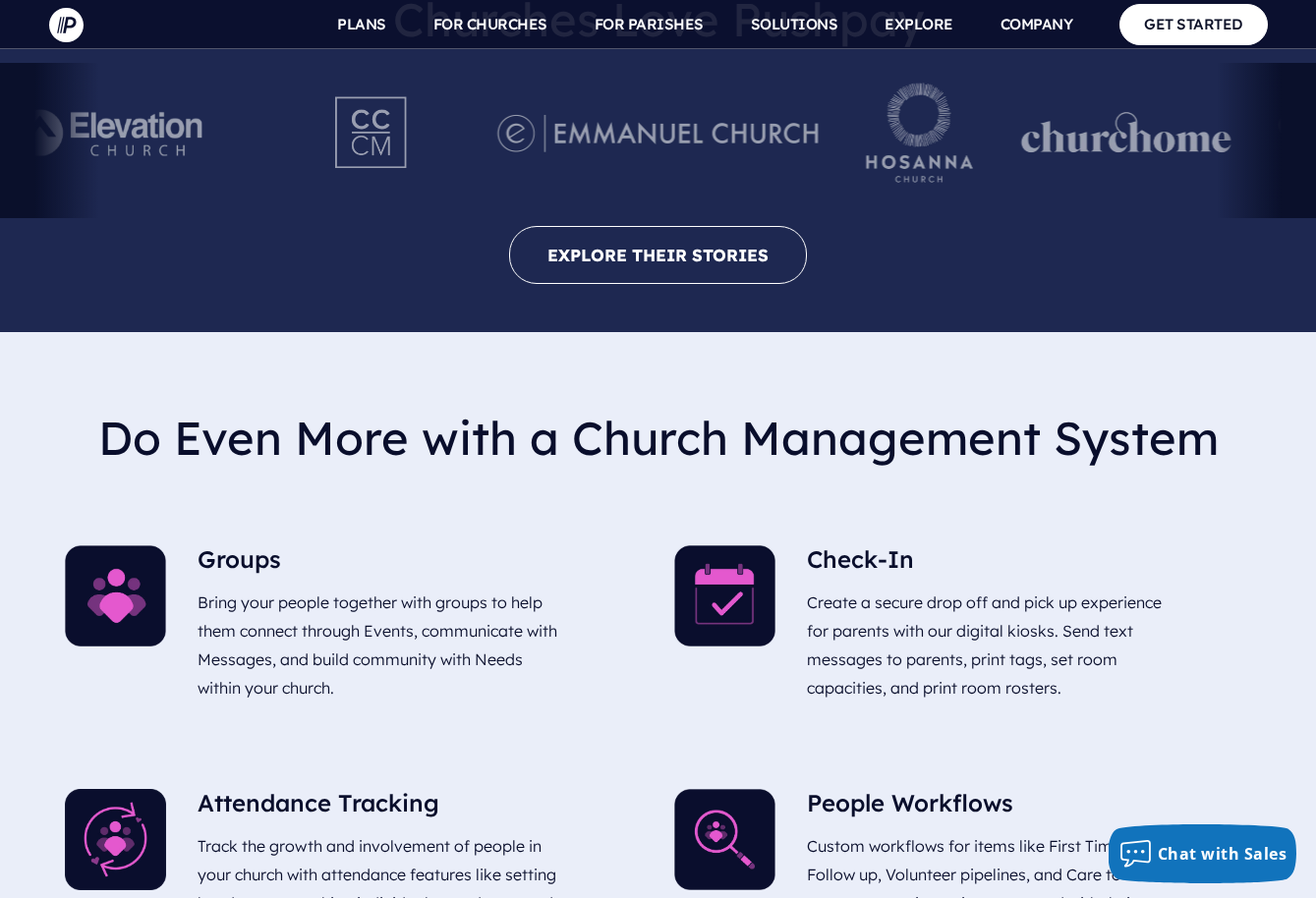 click on "Do Even More with a Church Management System
Groups
Bring your people together with groups to help them connect through Events, communicate with Messages, and build community with Needs within your church.
Check-In" at bounding box center (658, 1151) 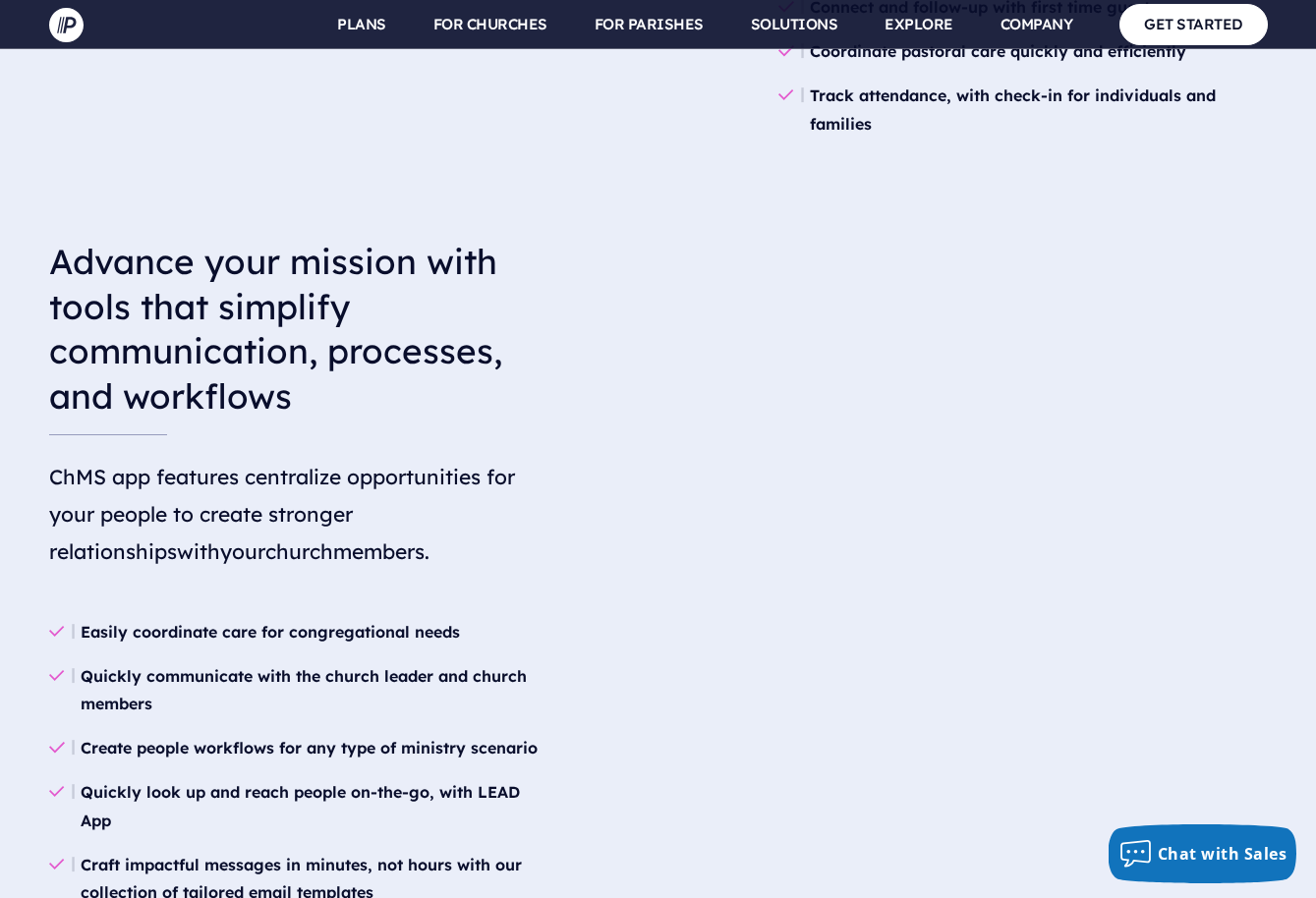 scroll, scrollTop: 2543, scrollLeft: 0, axis: vertical 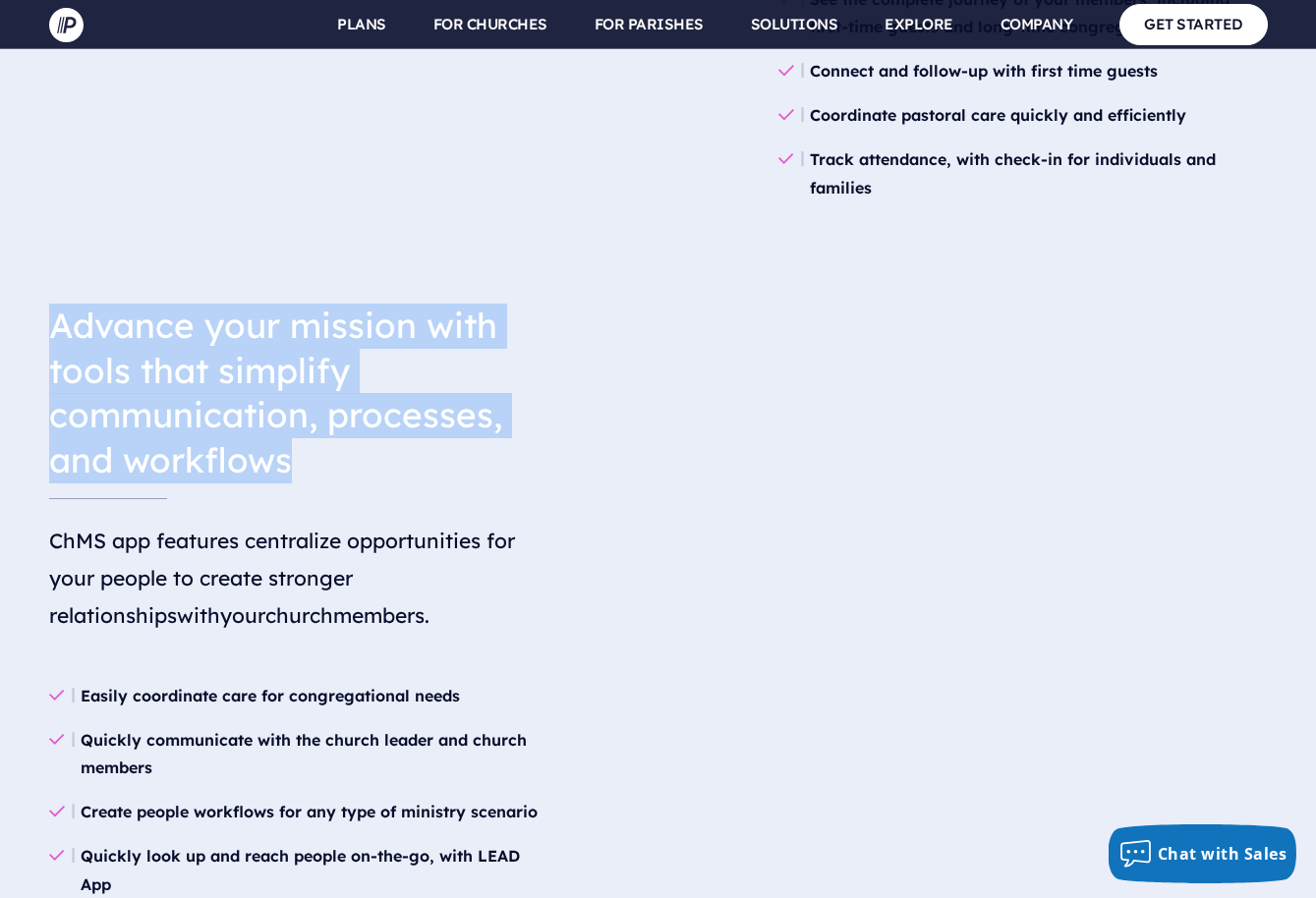 drag, startPoint x: 59, startPoint y: 301, endPoint x: 292, endPoint y: 432, distance: 267.30133 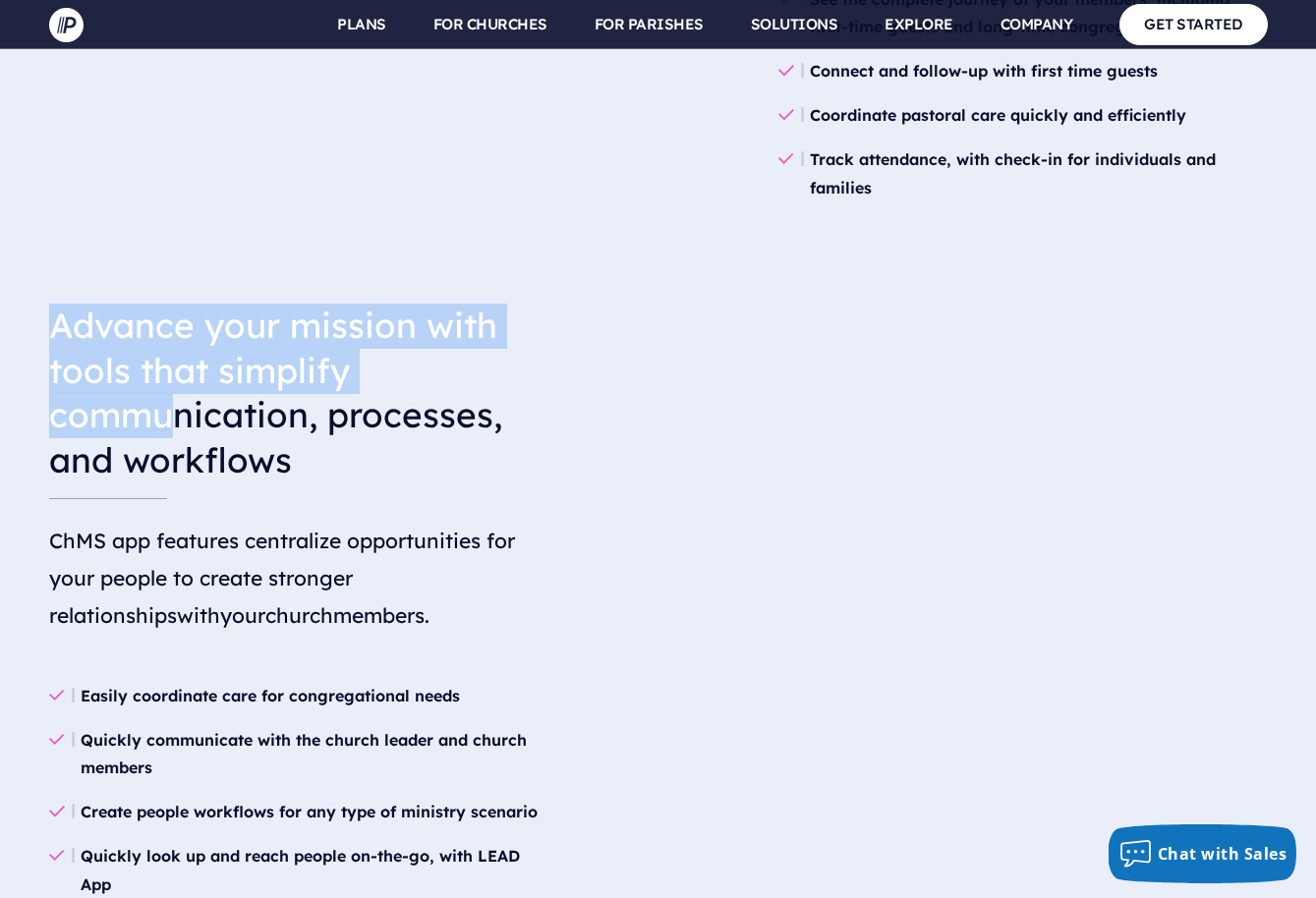 drag, startPoint x: 39, startPoint y: 292, endPoint x: 168, endPoint y: 383, distance: 157.867 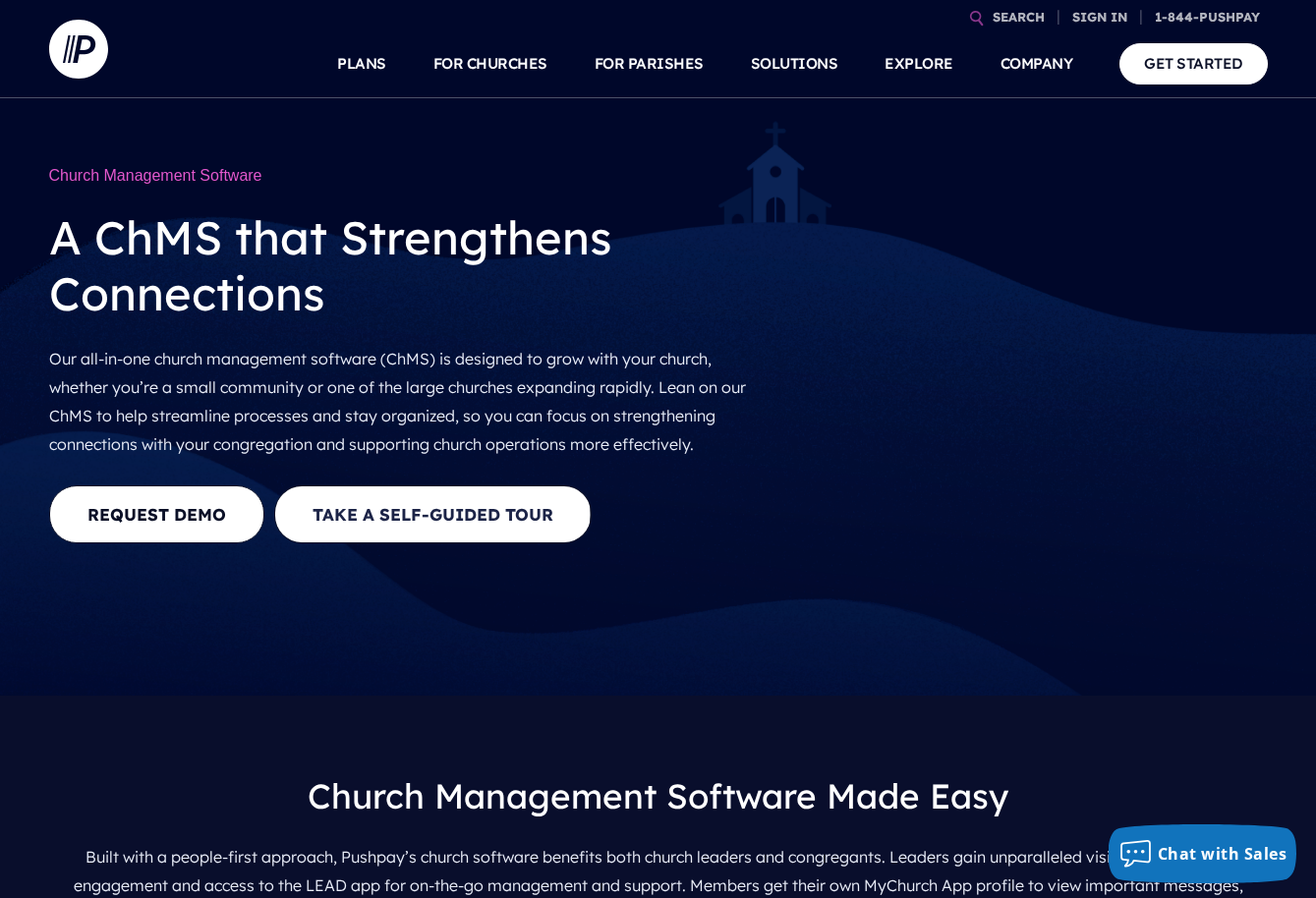 scroll, scrollTop: 0, scrollLeft: 0, axis: both 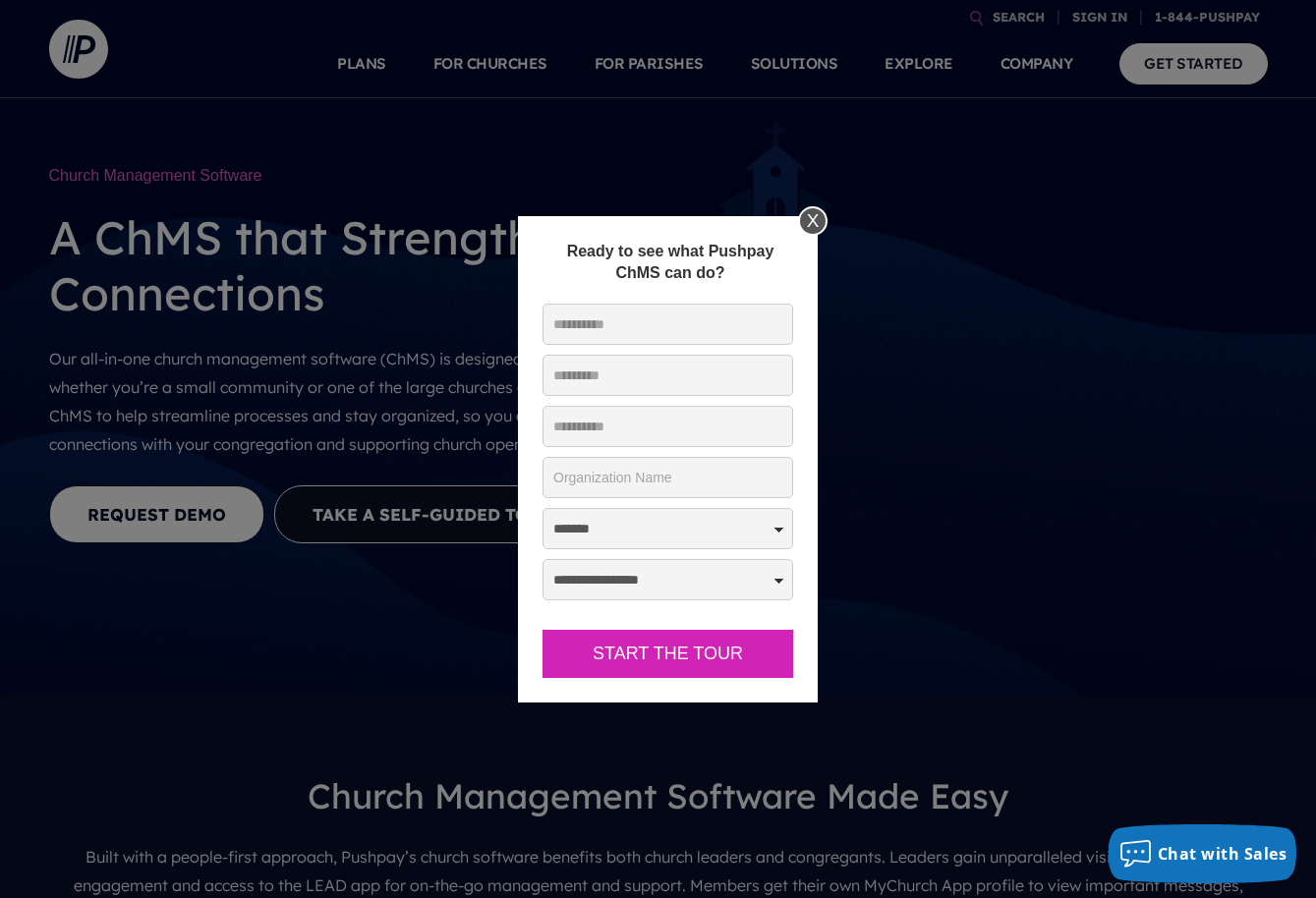 click on "X" at bounding box center [813, 221] 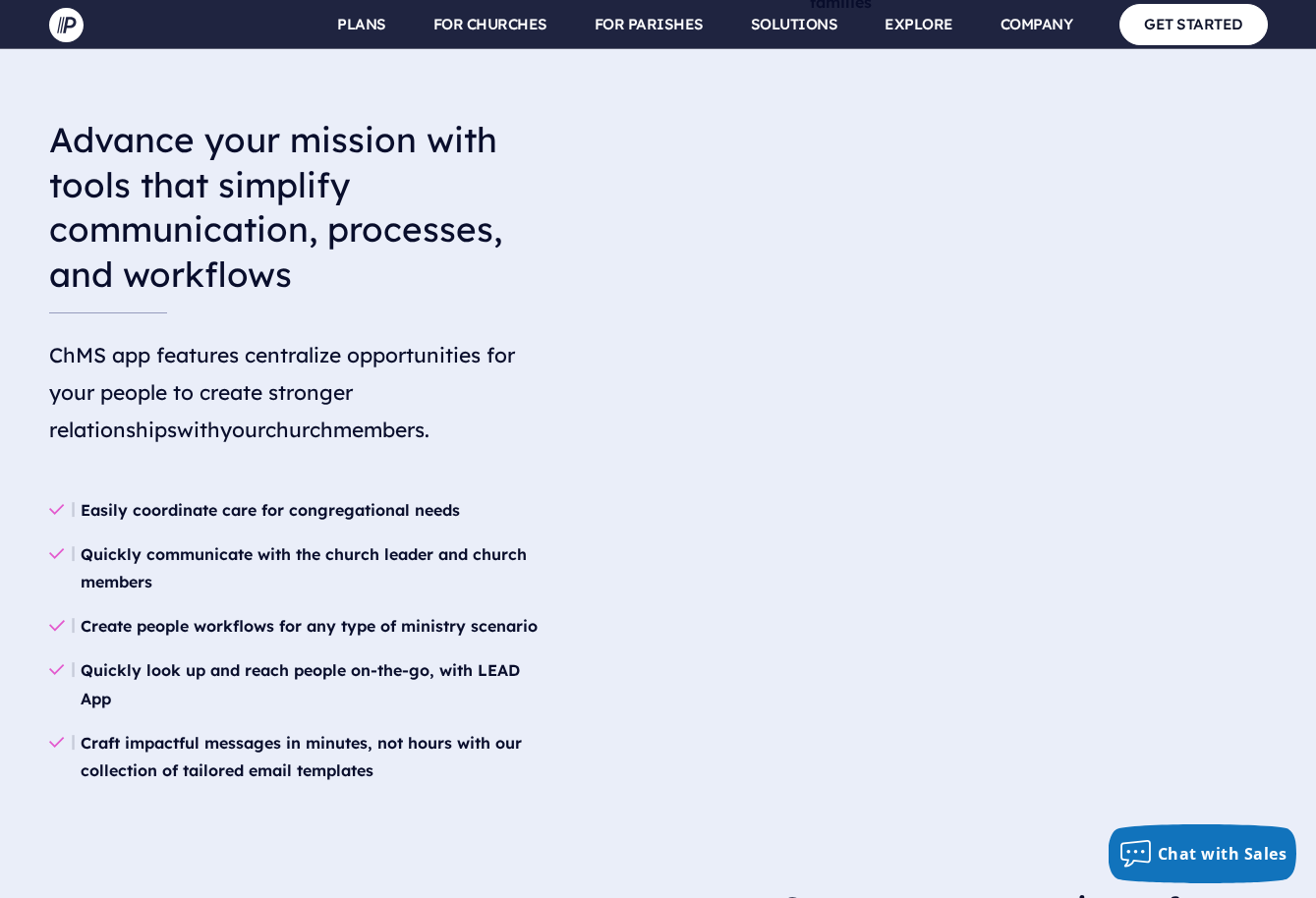 scroll, scrollTop: 2803, scrollLeft: 0, axis: vertical 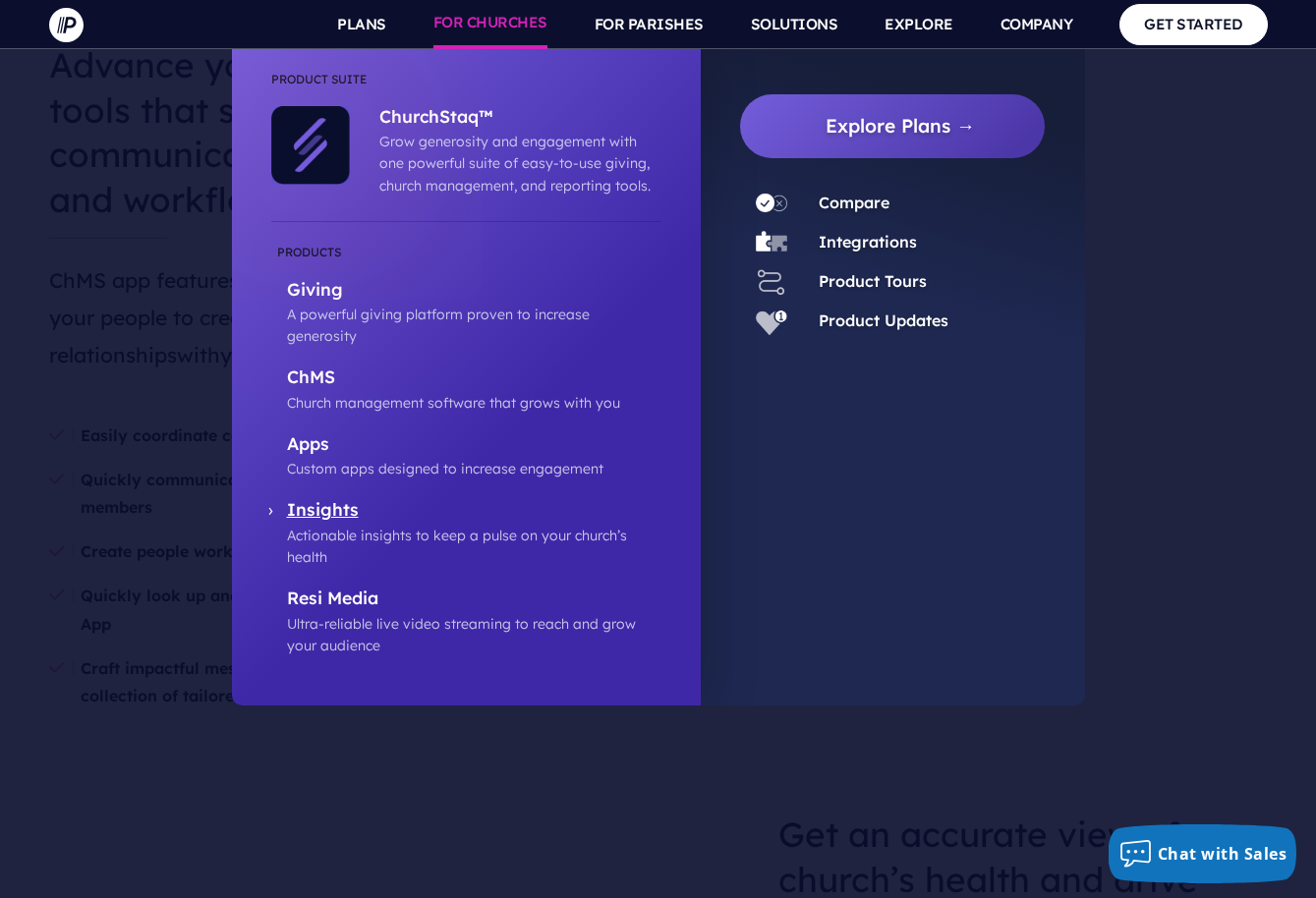 click on "Insights" at bounding box center [474, 511] 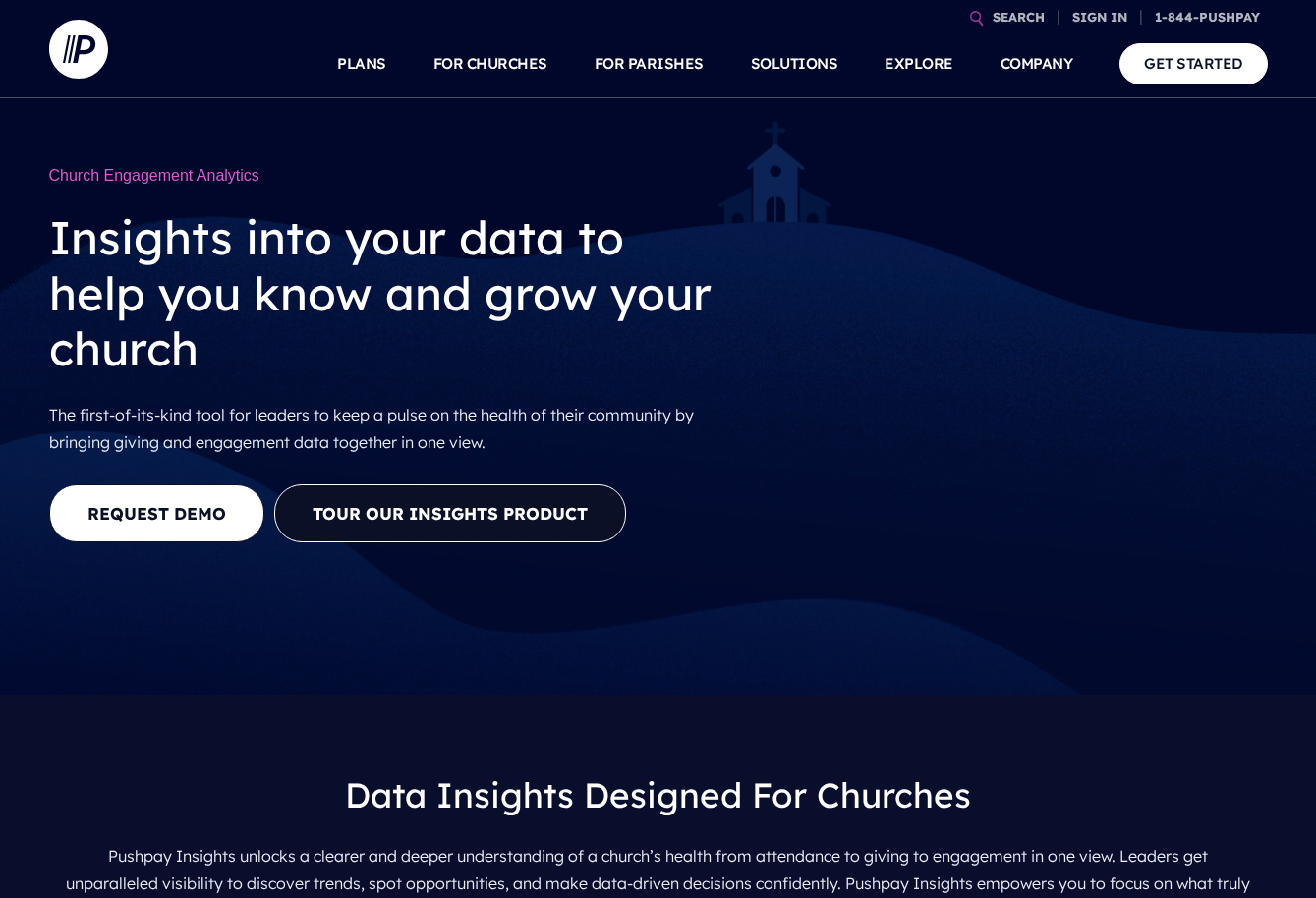 scroll, scrollTop: 0, scrollLeft: 0, axis: both 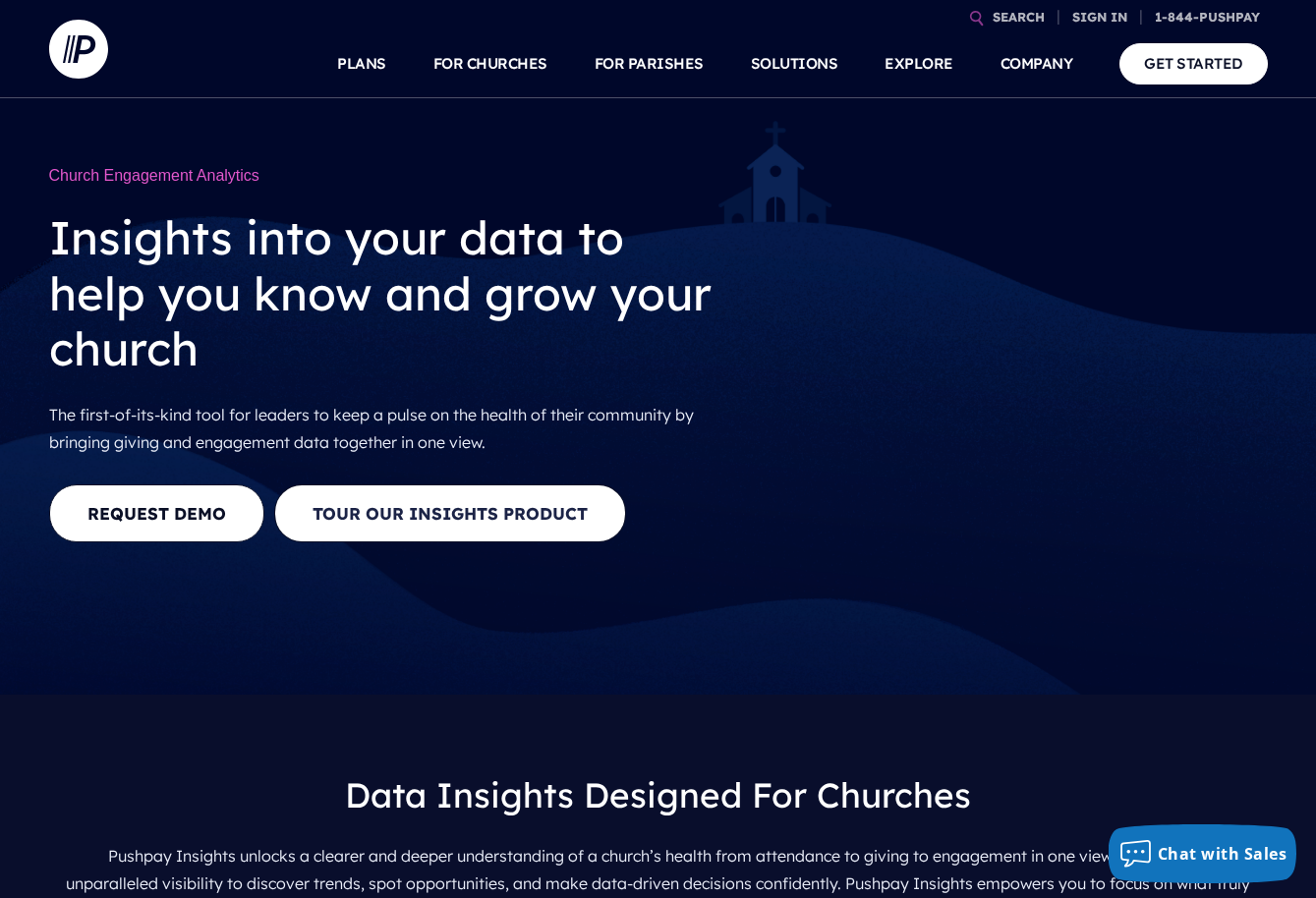 click on "Tour our Insights Product" at bounding box center (450, 513) 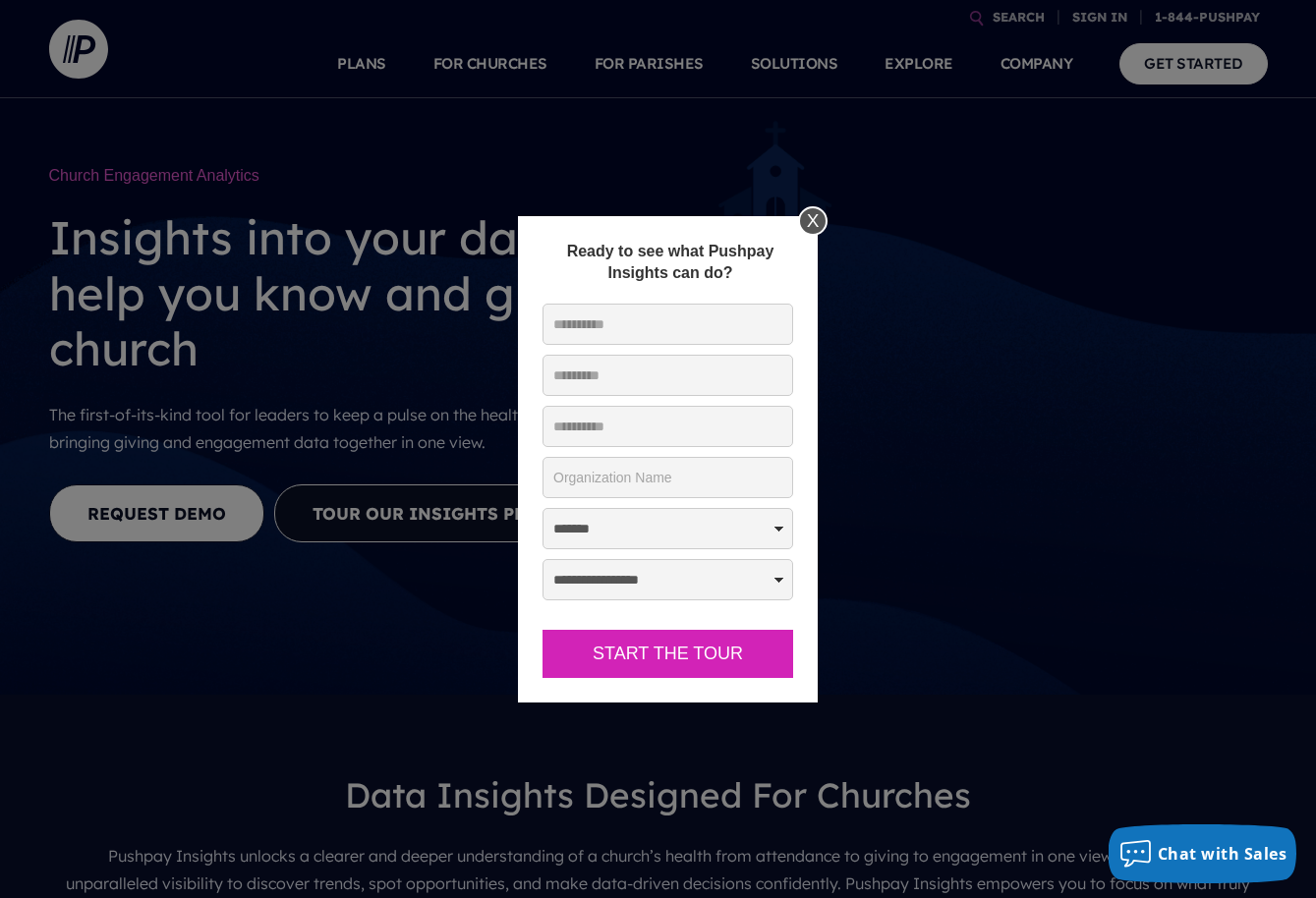 click on "X" at bounding box center (813, 221) 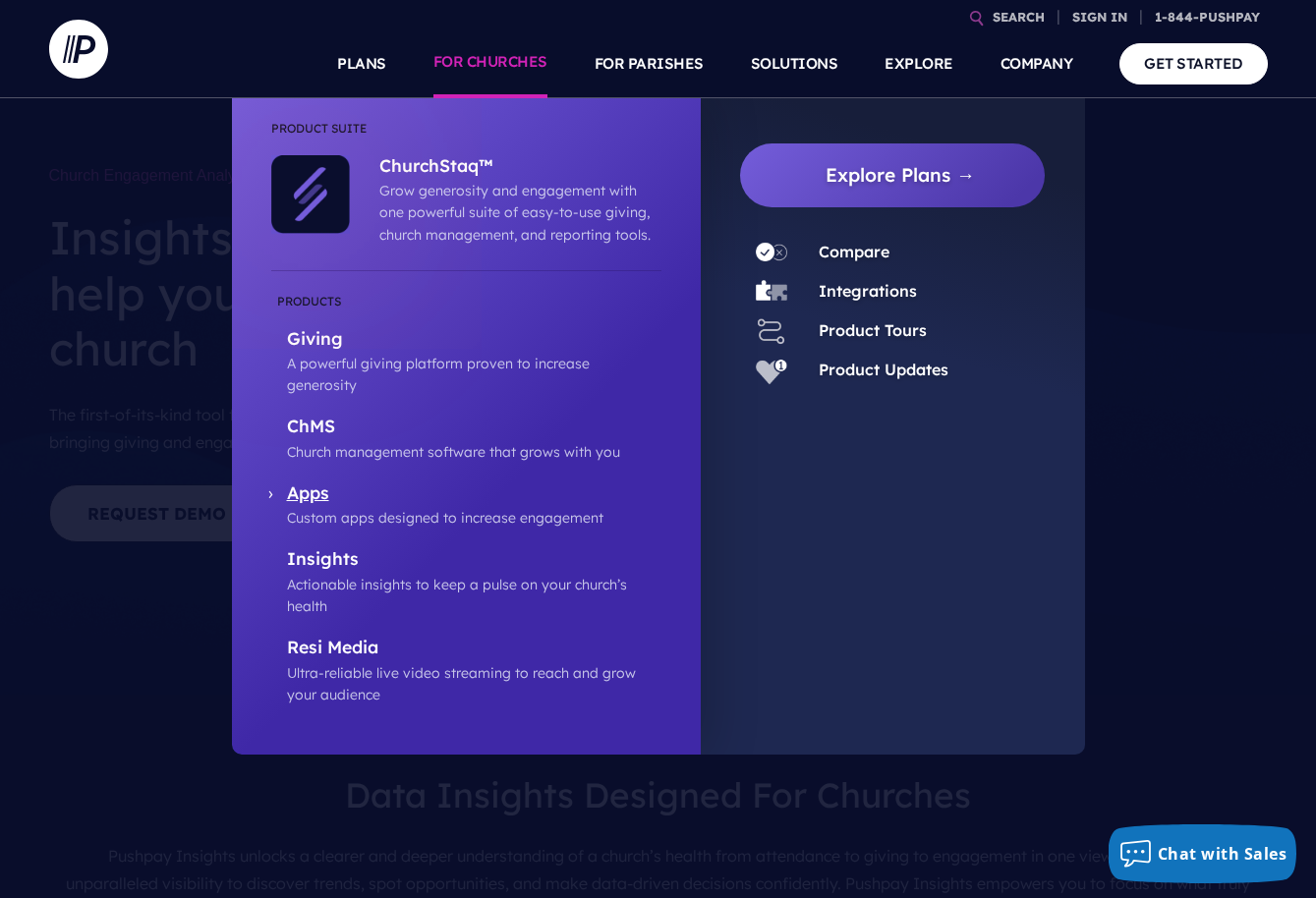 click on "Apps" at bounding box center [474, 494] 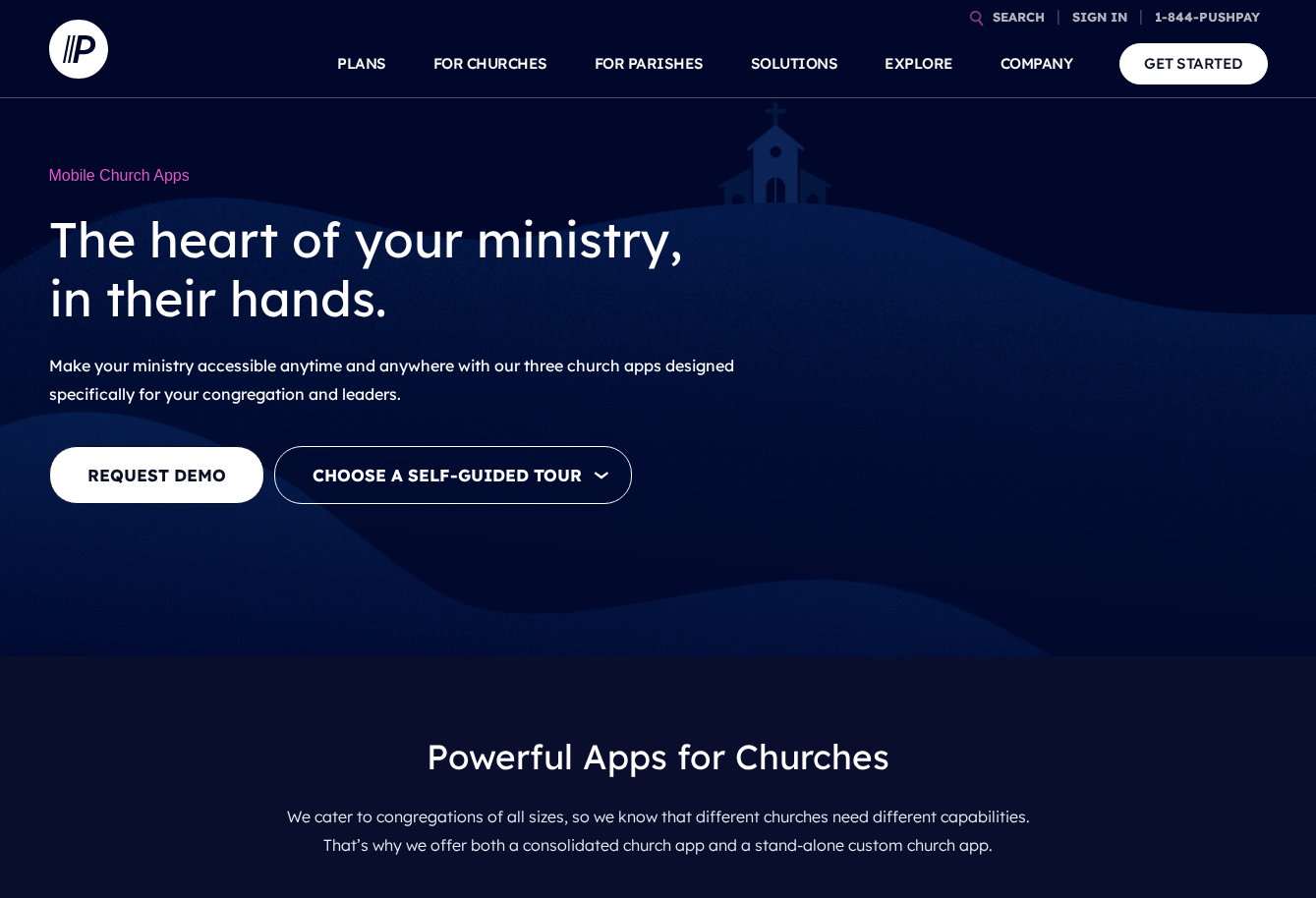 scroll, scrollTop: 0, scrollLeft: 0, axis: both 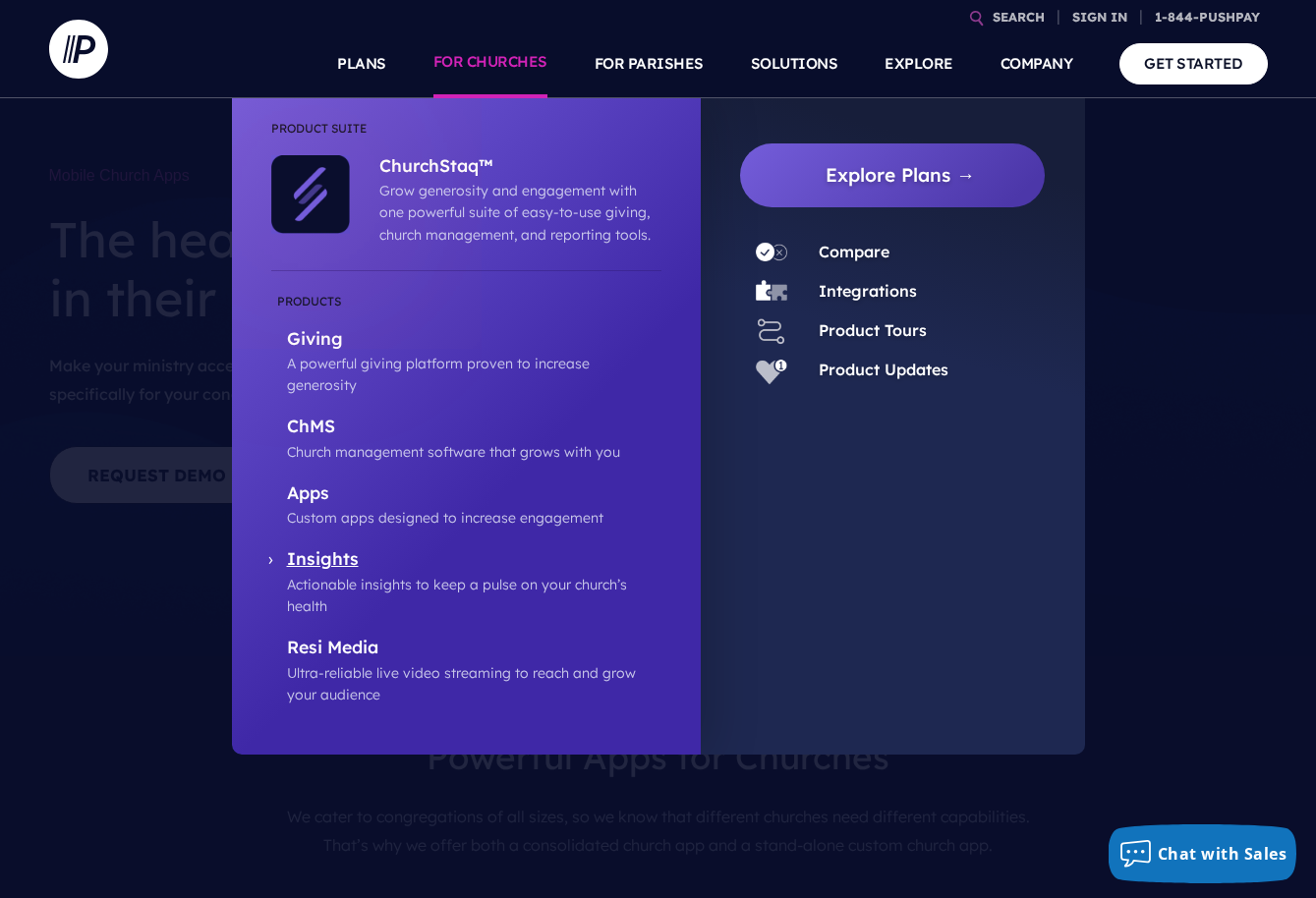 click on "Insights" at bounding box center [474, 560] 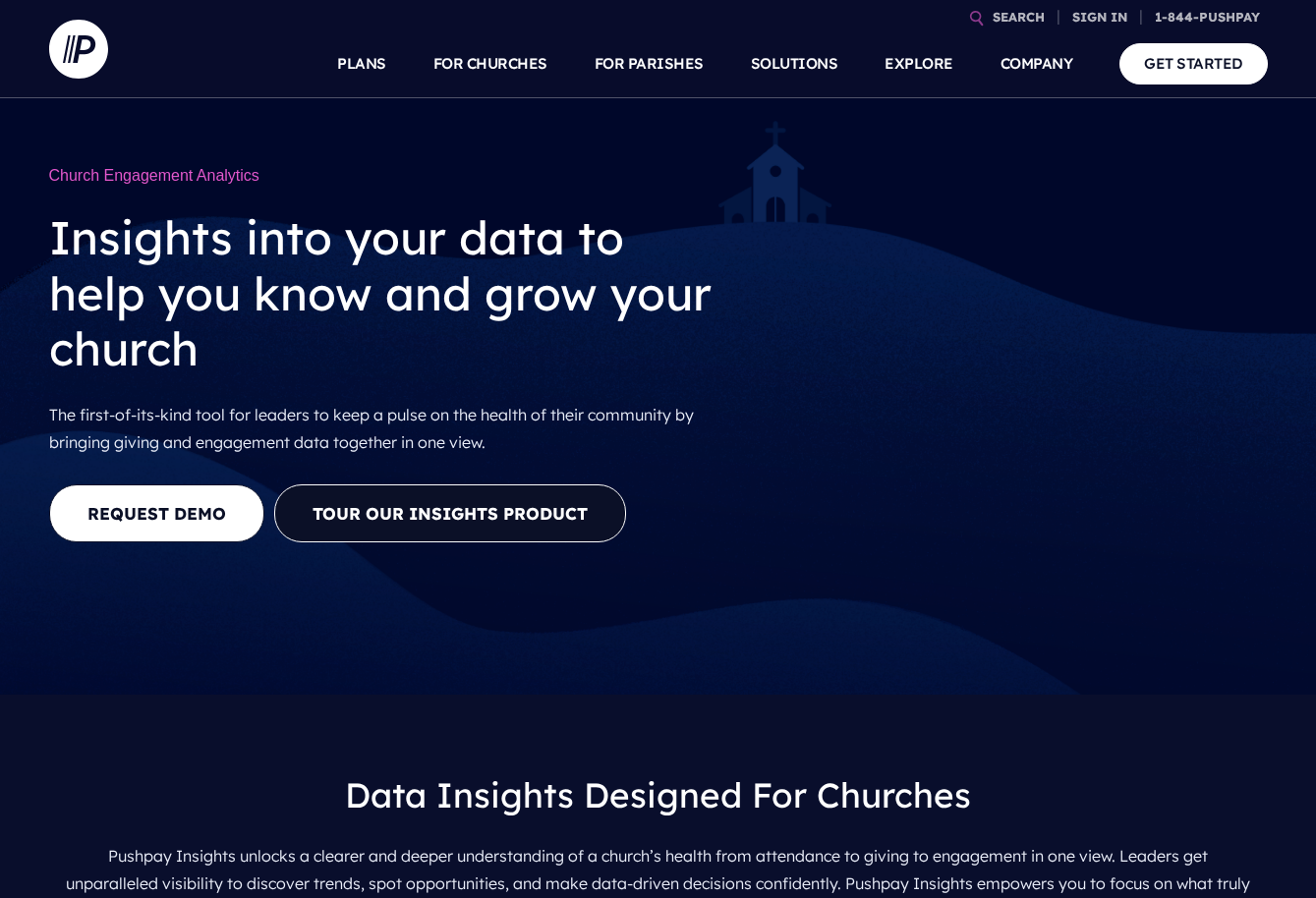 scroll, scrollTop: 414, scrollLeft: 0, axis: vertical 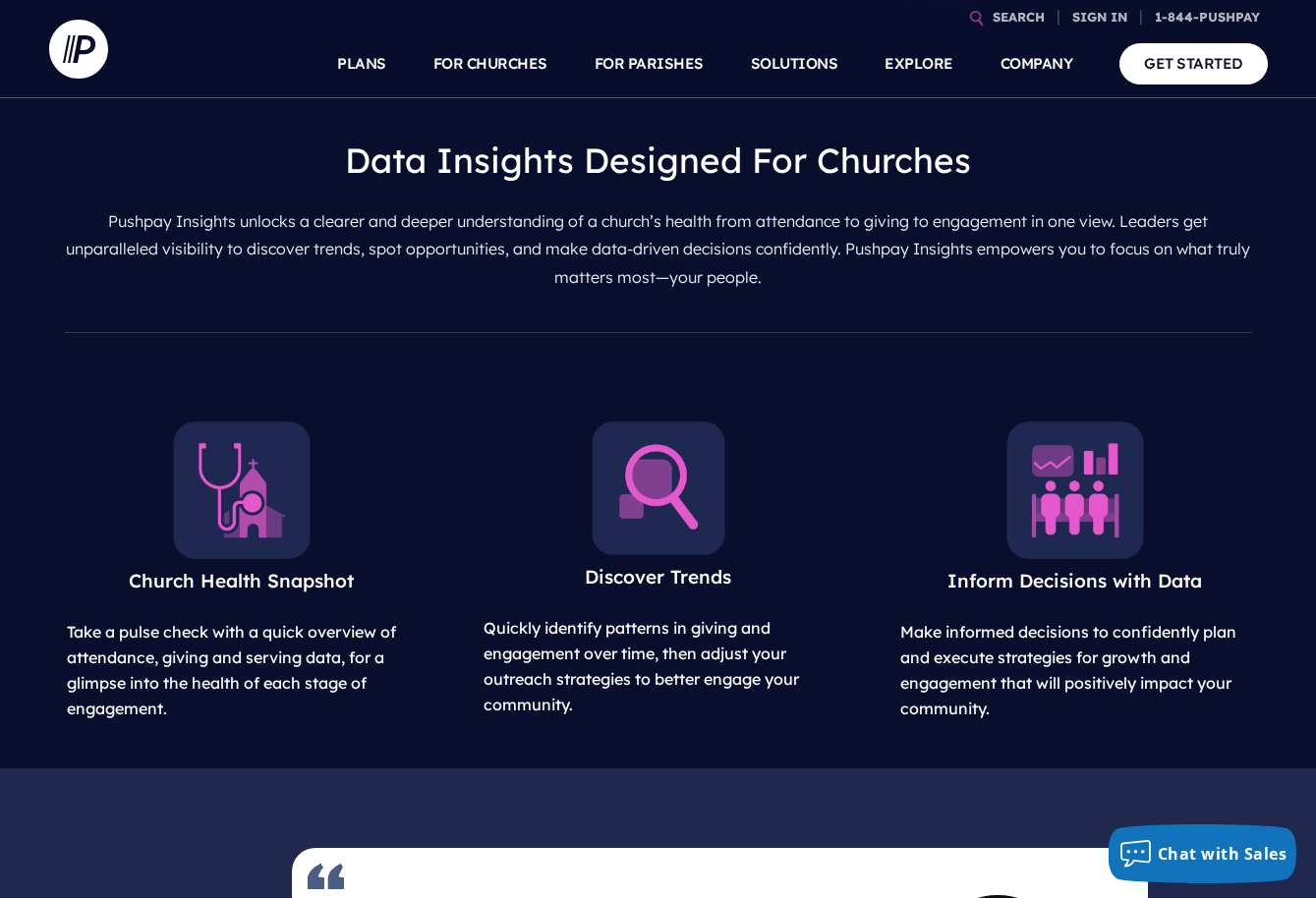 click at bounding box center [242, 490] 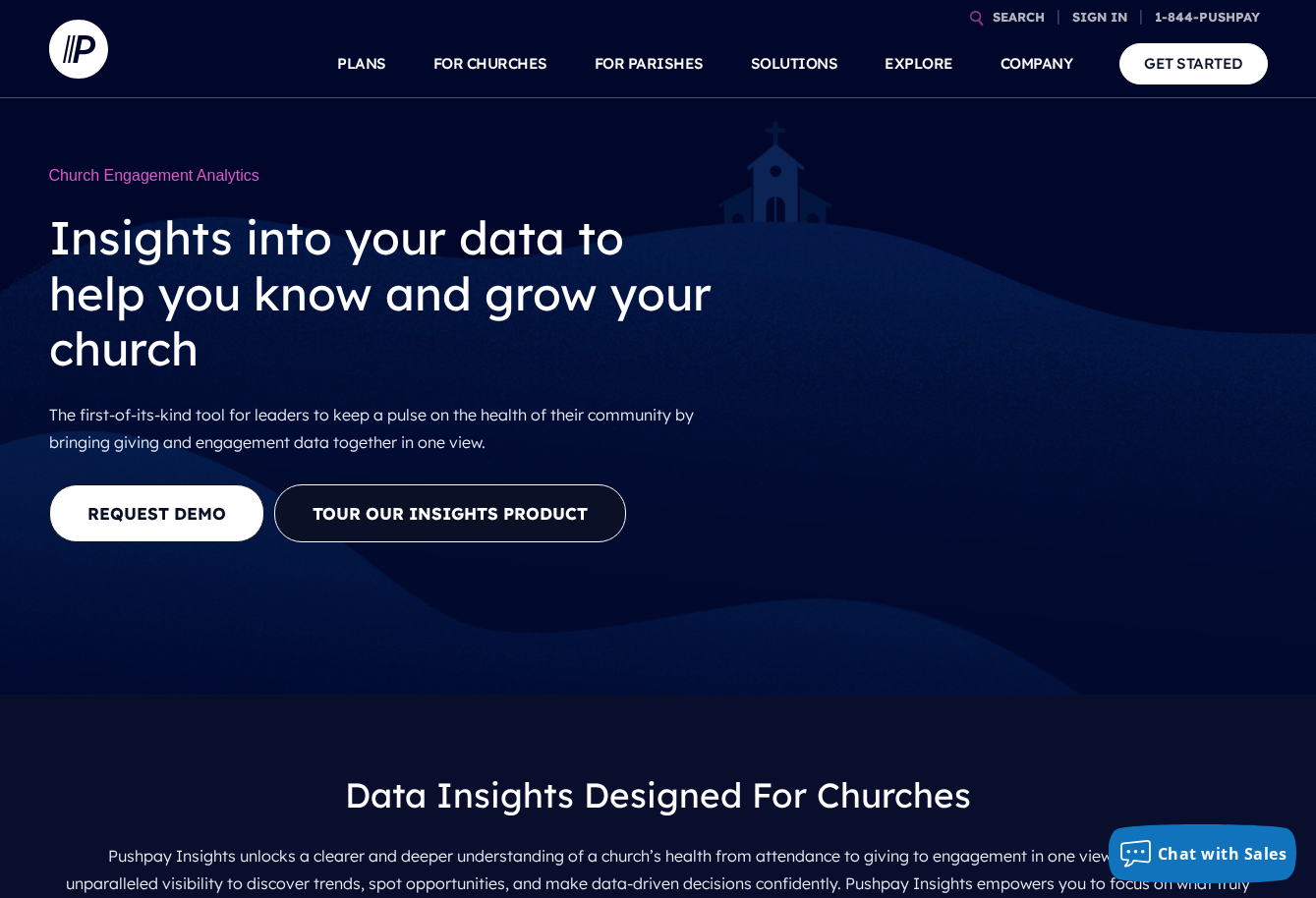 scroll, scrollTop: 0, scrollLeft: 0, axis: both 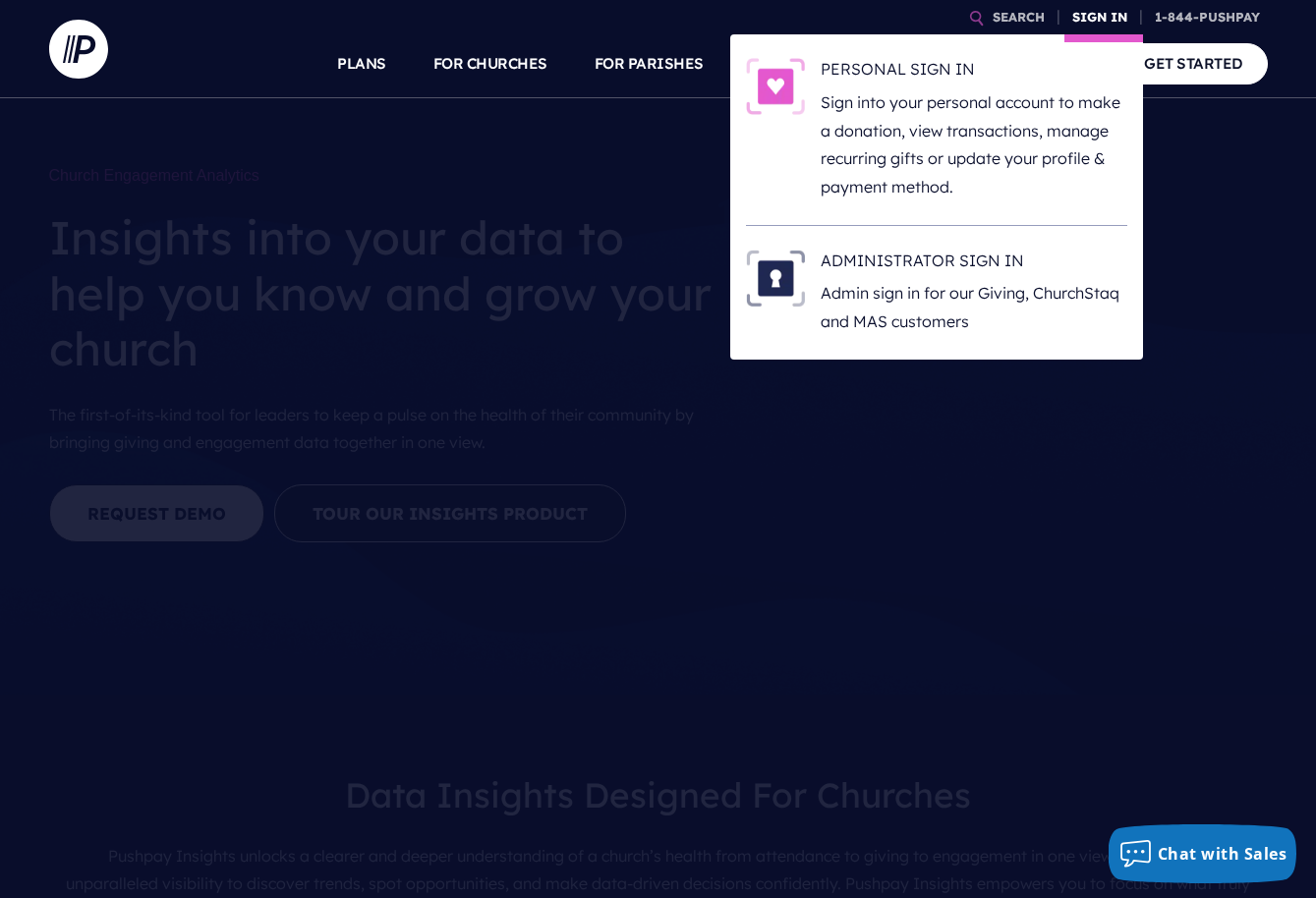 click on "SIGN IN" at bounding box center (1100, 17) 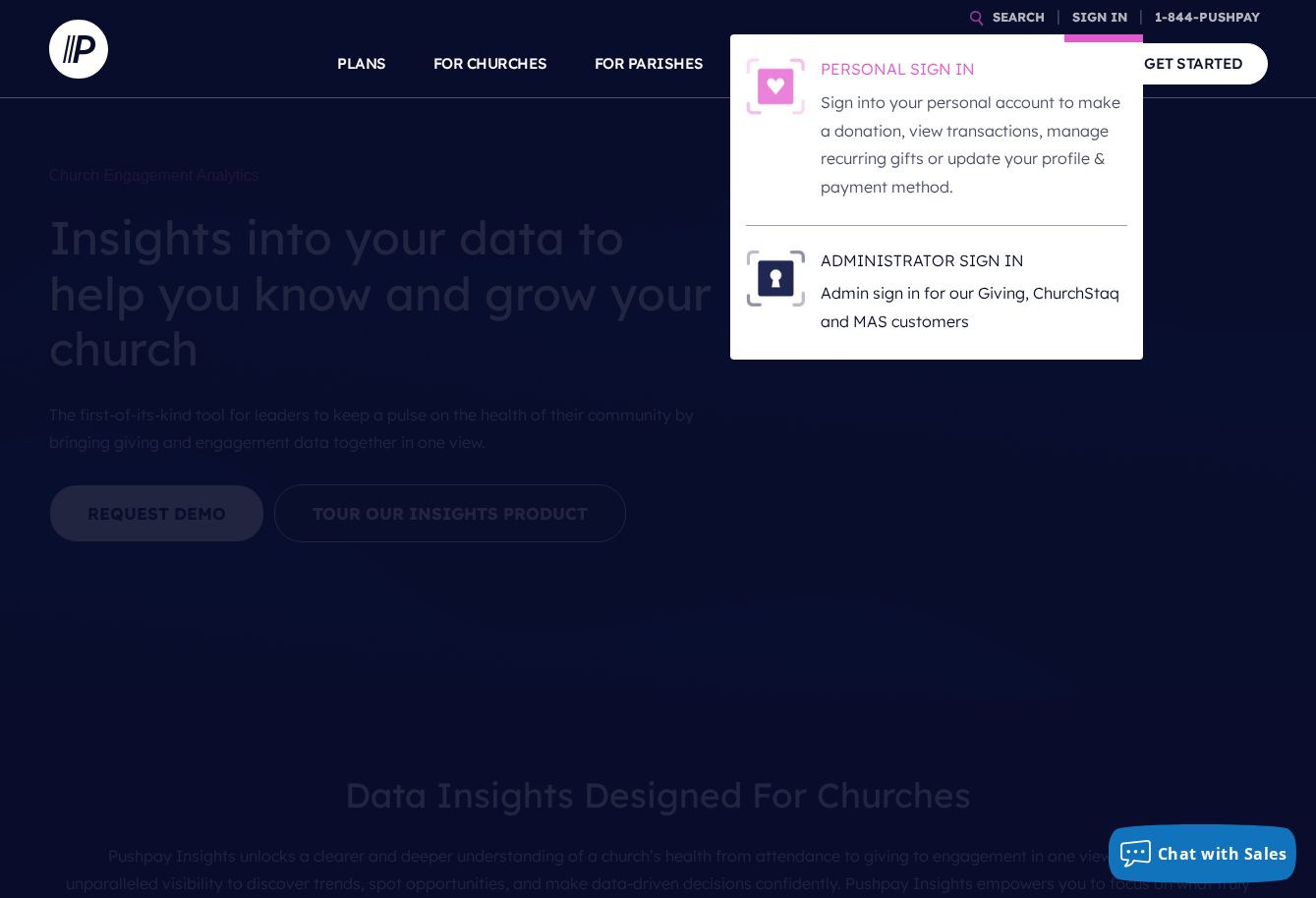 click on "PERSONAL SIGN IN" at bounding box center [974, 73] 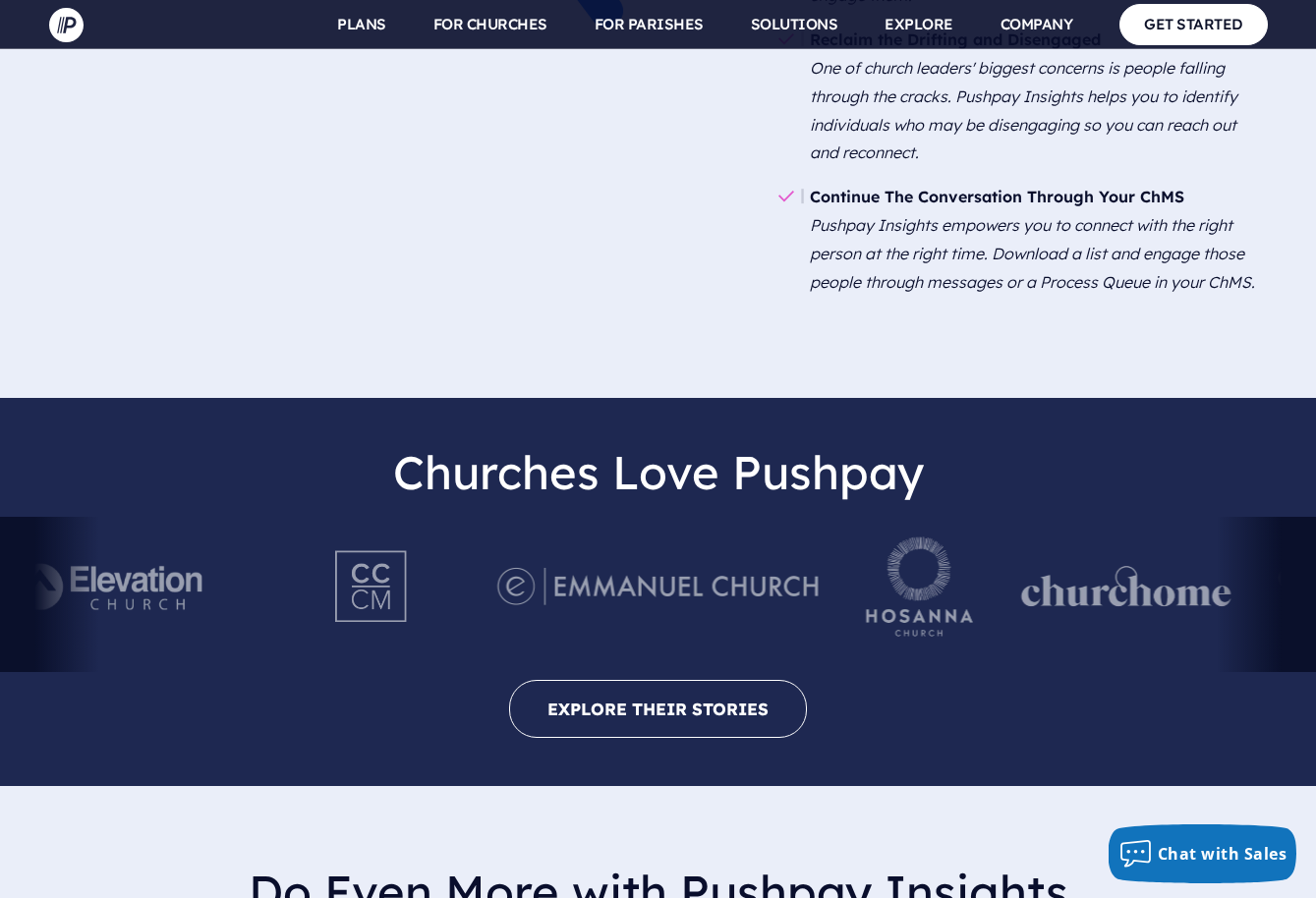 scroll, scrollTop: 3953, scrollLeft: 0, axis: vertical 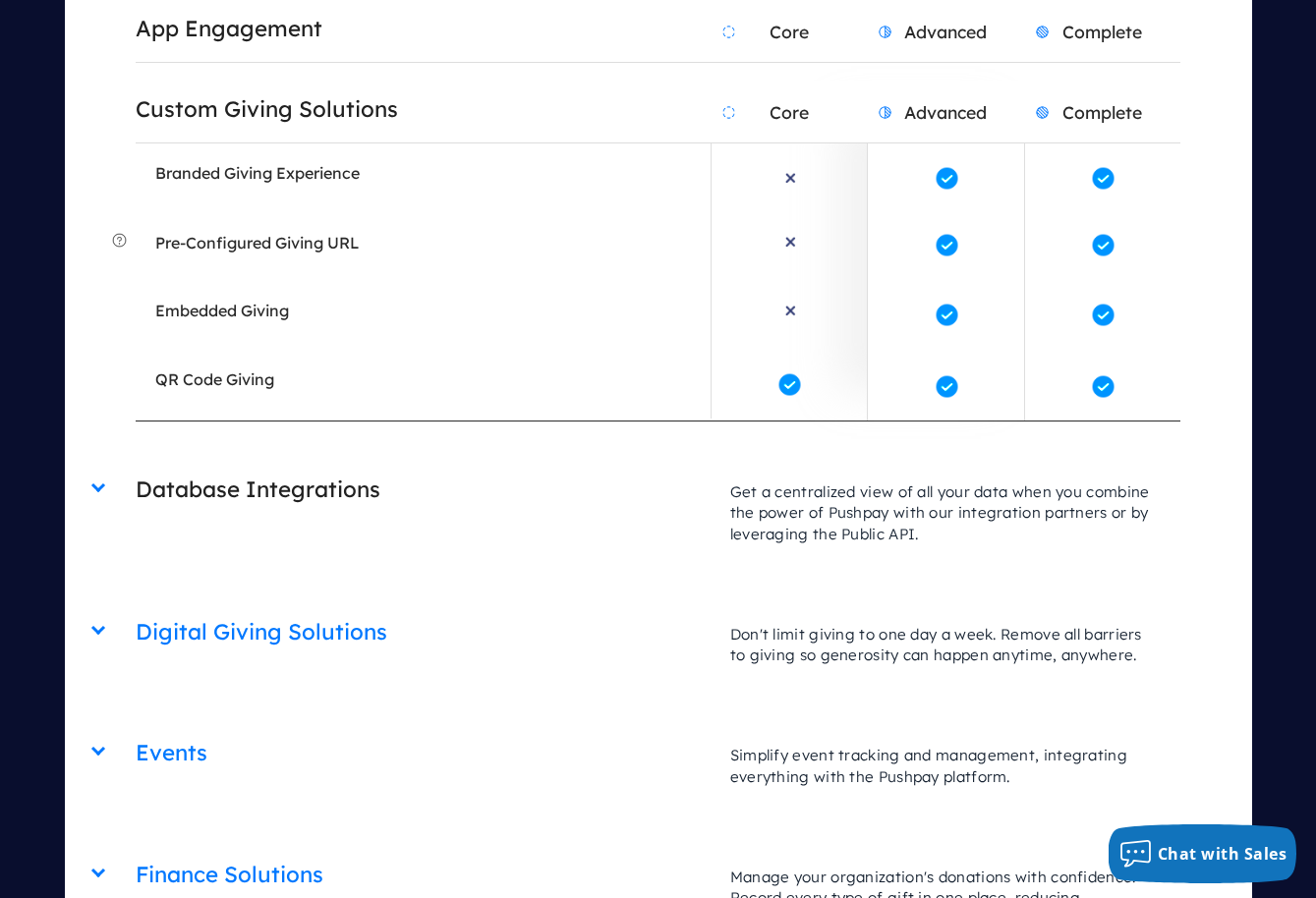 click on "Database Integrations" at bounding box center (423, 489) 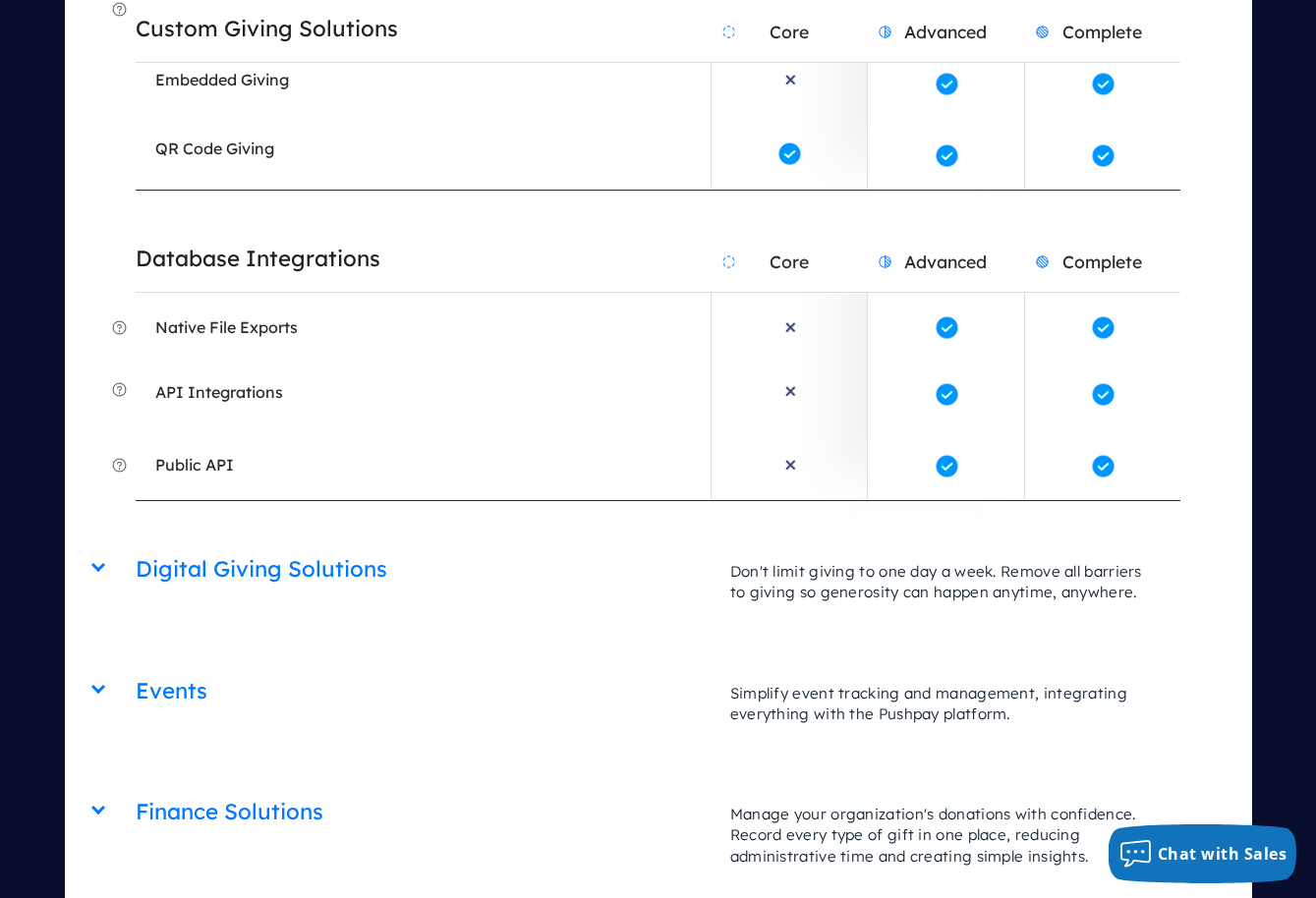 scroll, scrollTop: 4525, scrollLeft: 0, axis: vertical 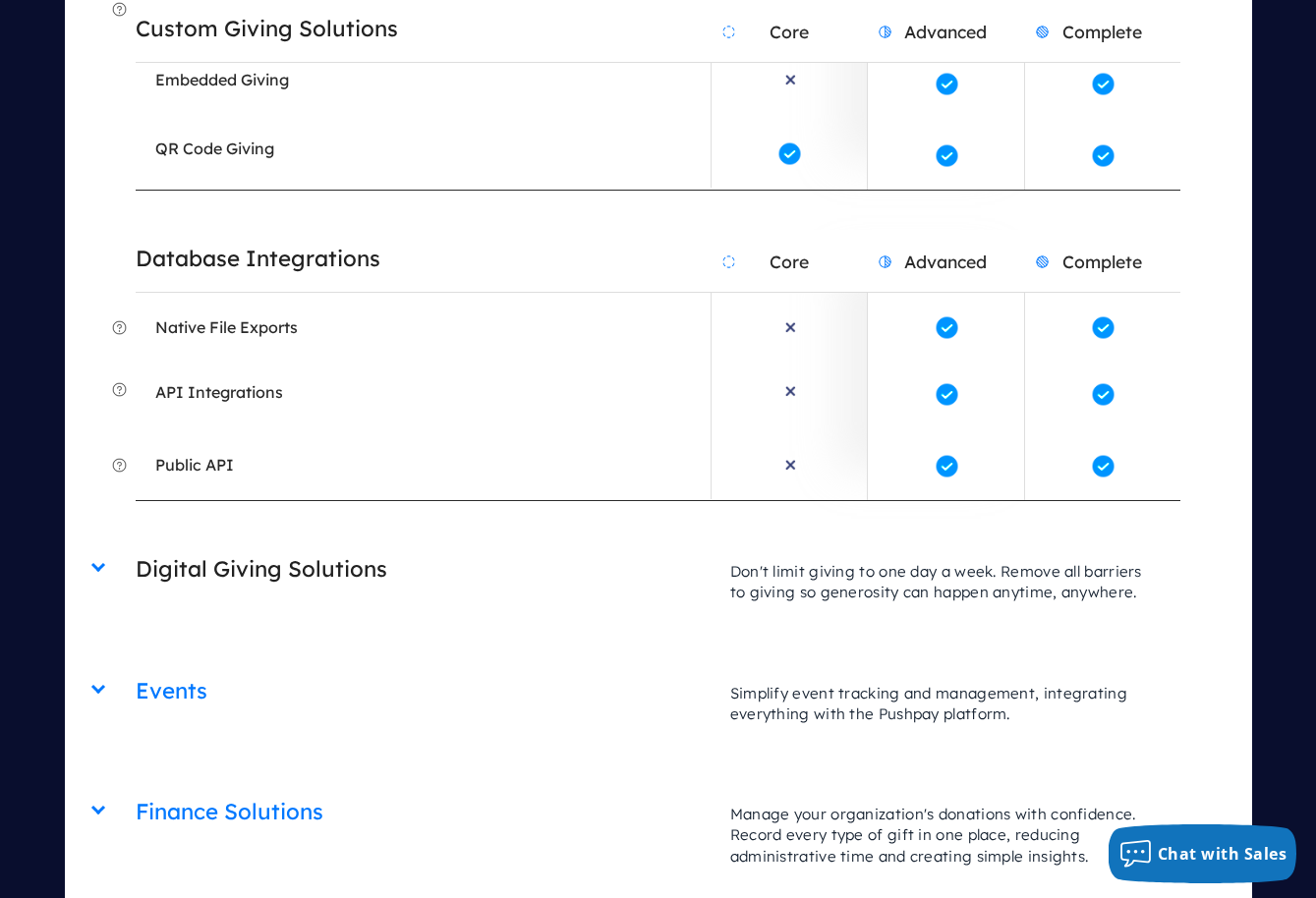 click on "Digital Giving Solutions" at bounding box center (423, 569) 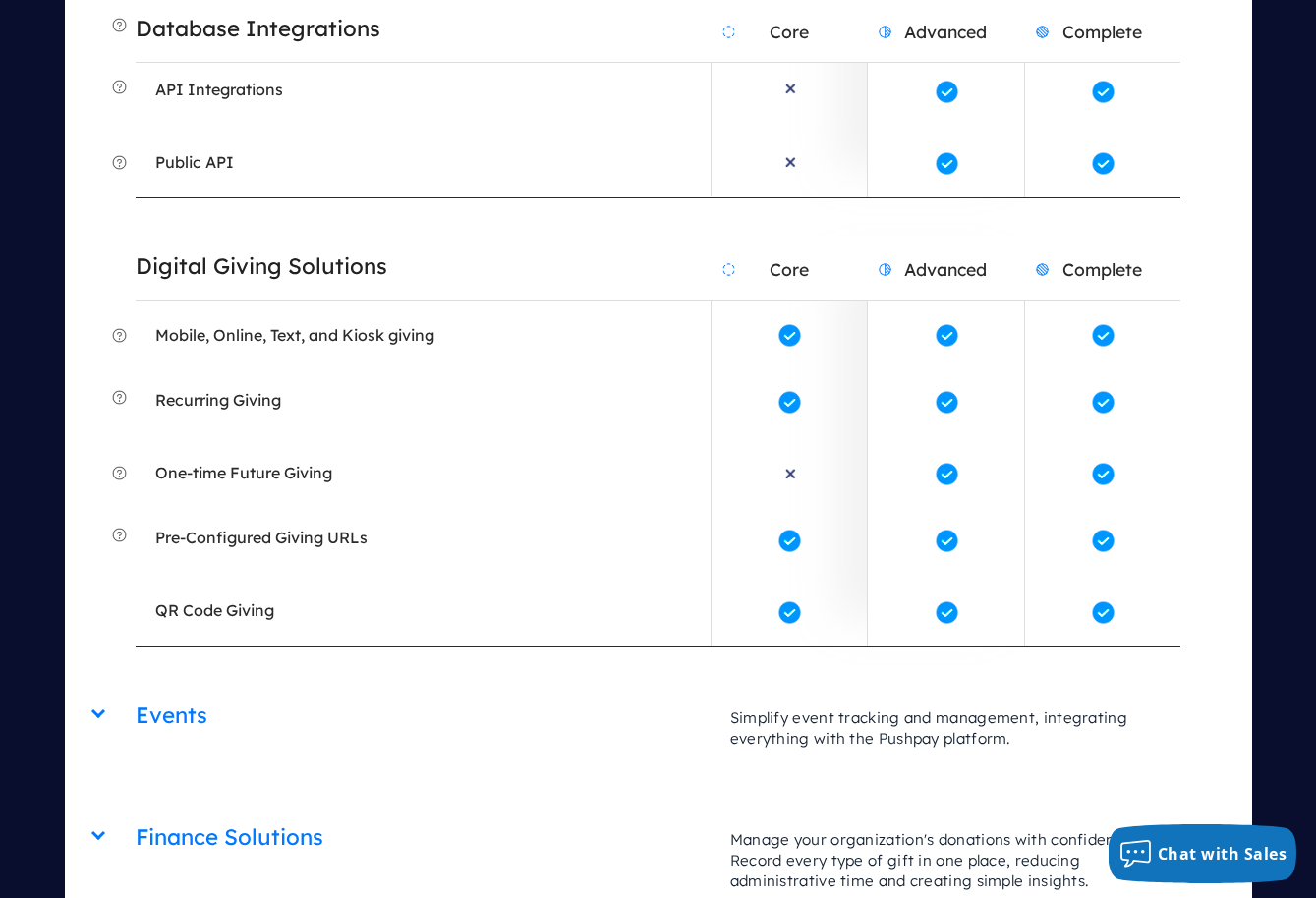scroll, scrollTop: 4828, scrollLeft: 0, axis: vertical 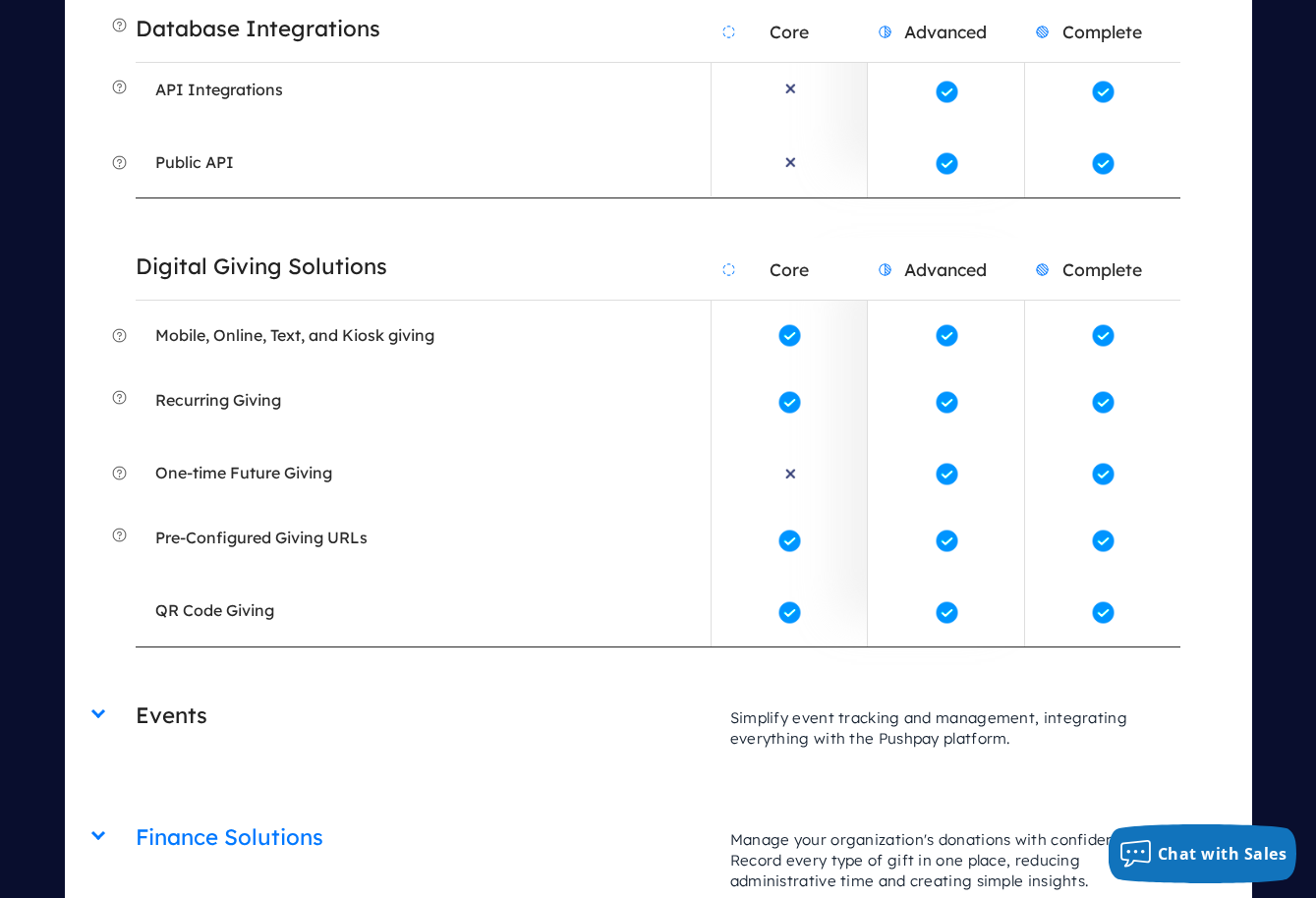 click on "Events" at bounding box center [423, 715] 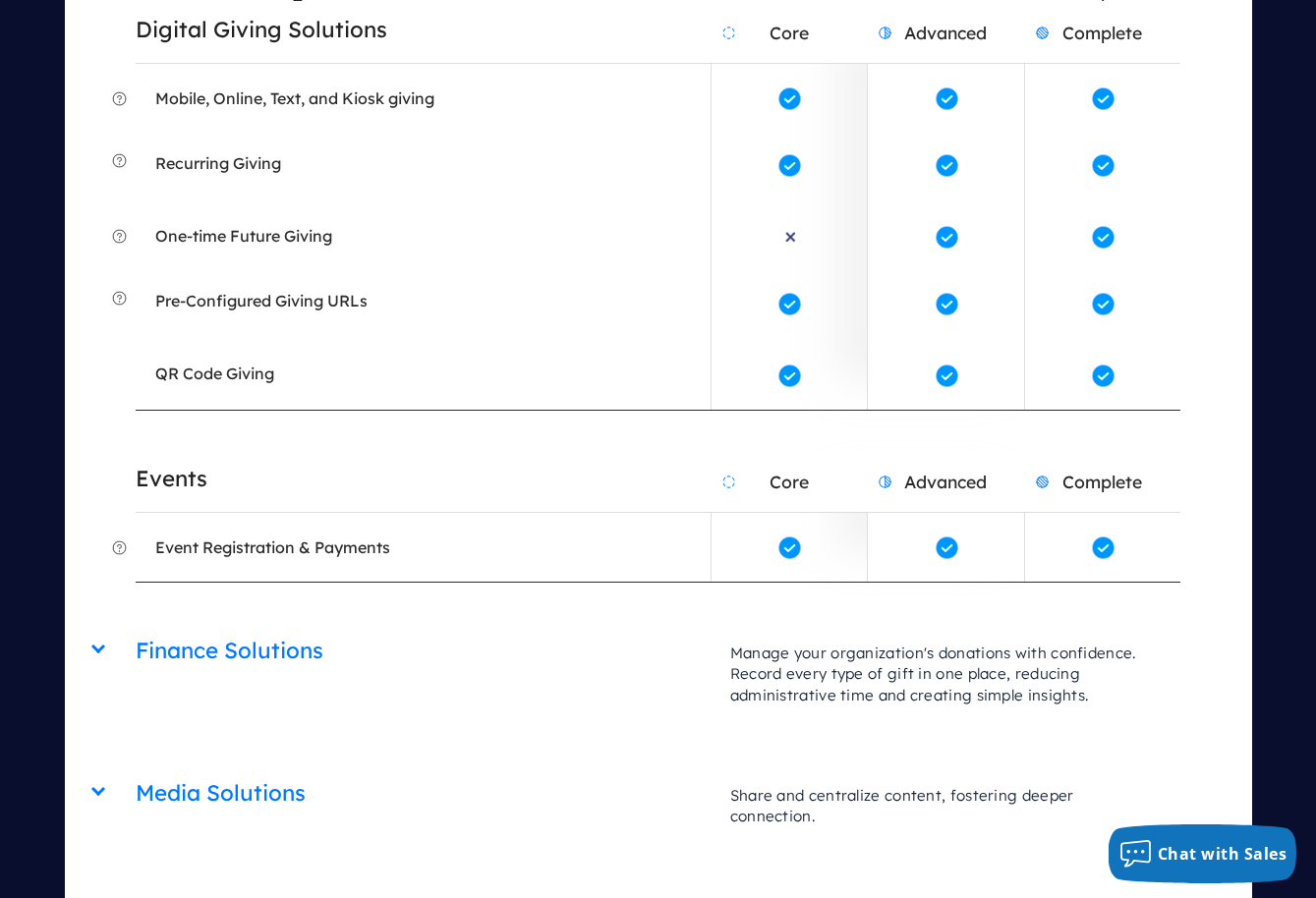 scroll, scrollTop: 5085, scrollLeft: 0, axis: vertical 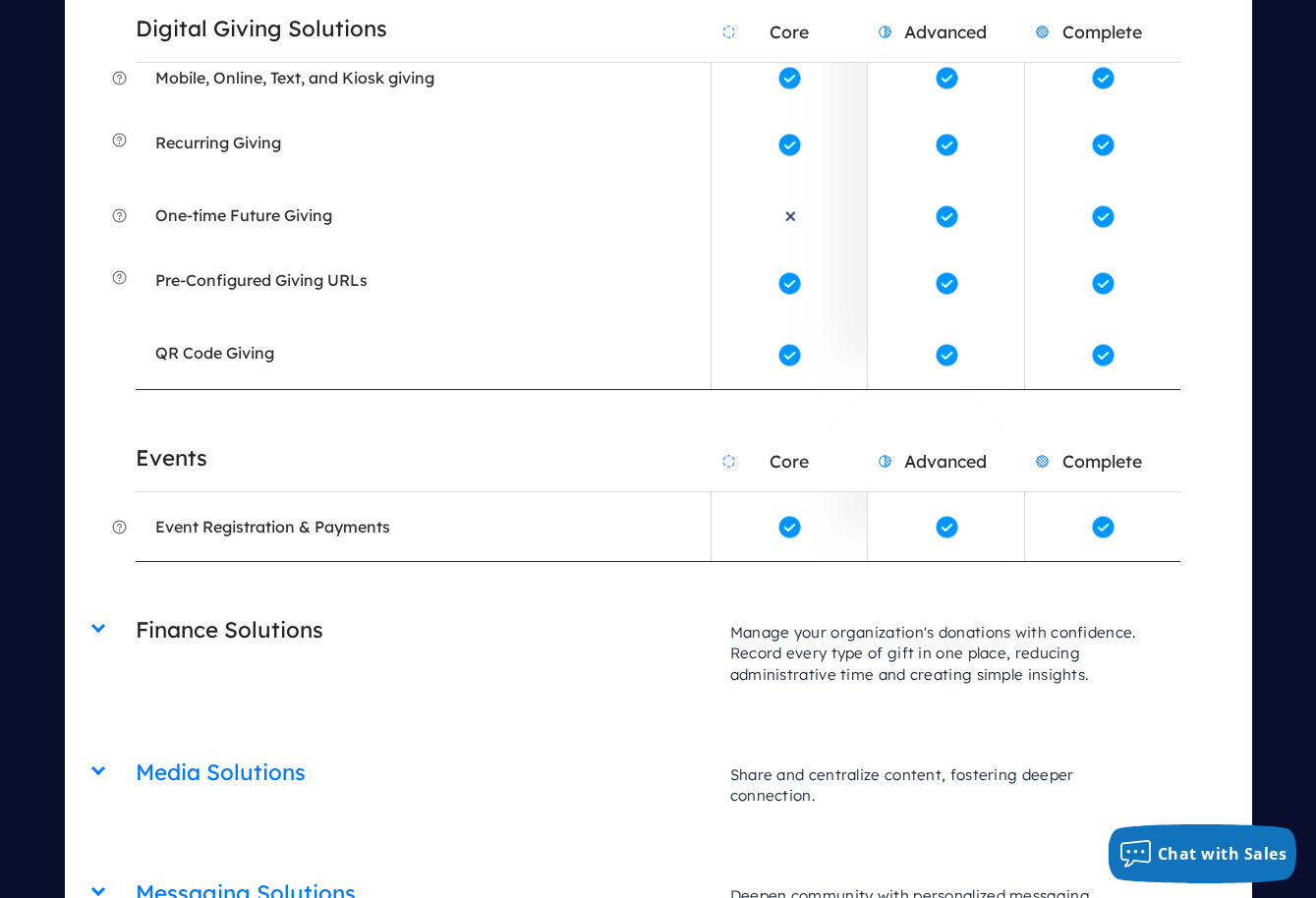 click on "Finance Solutions" at bounding box center (423, 630) 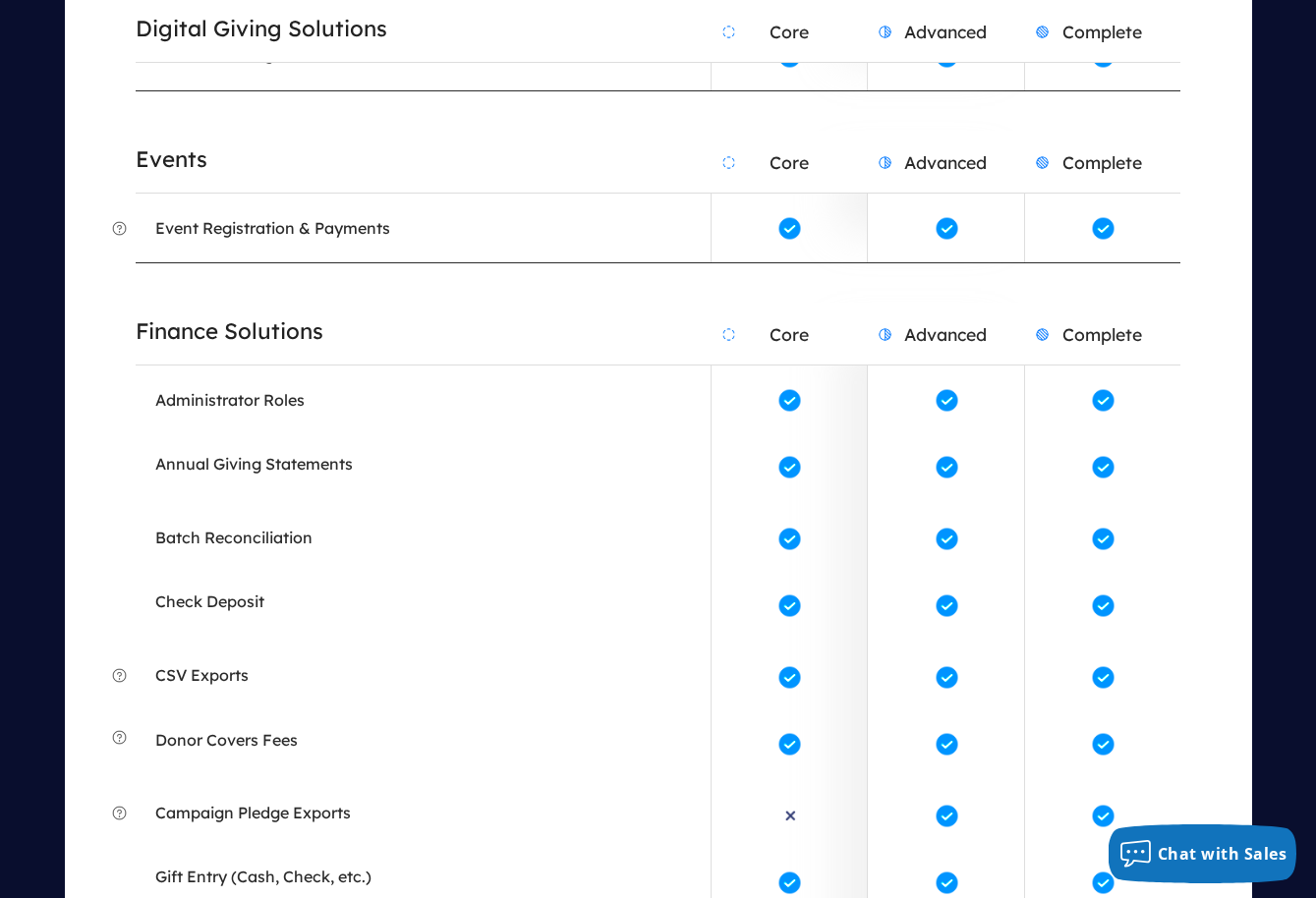 scroll, scrollTop: 5545, scrollLeft: 1, axis: both 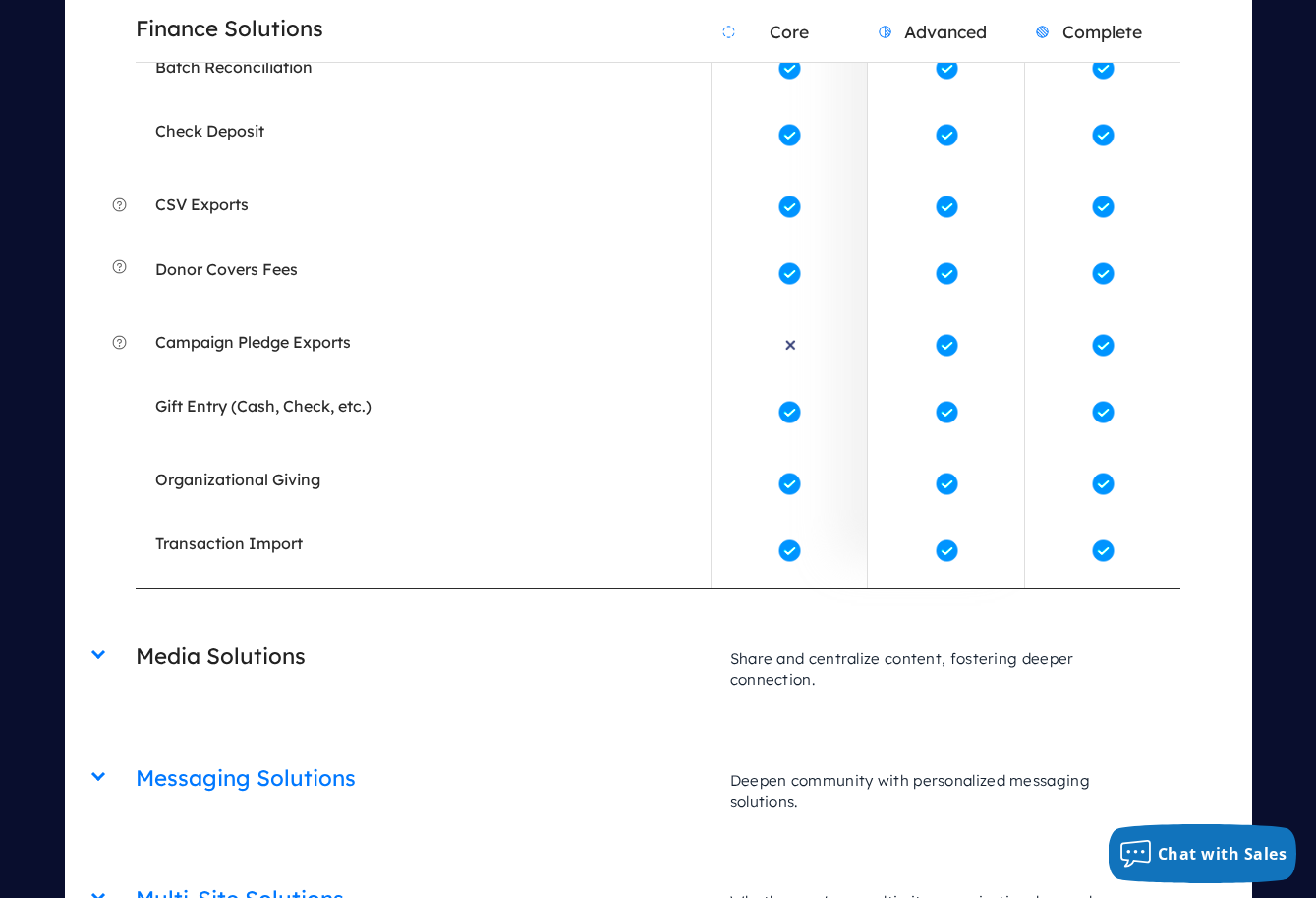 click on "Media Solutions" at bounding box center [423, 656] 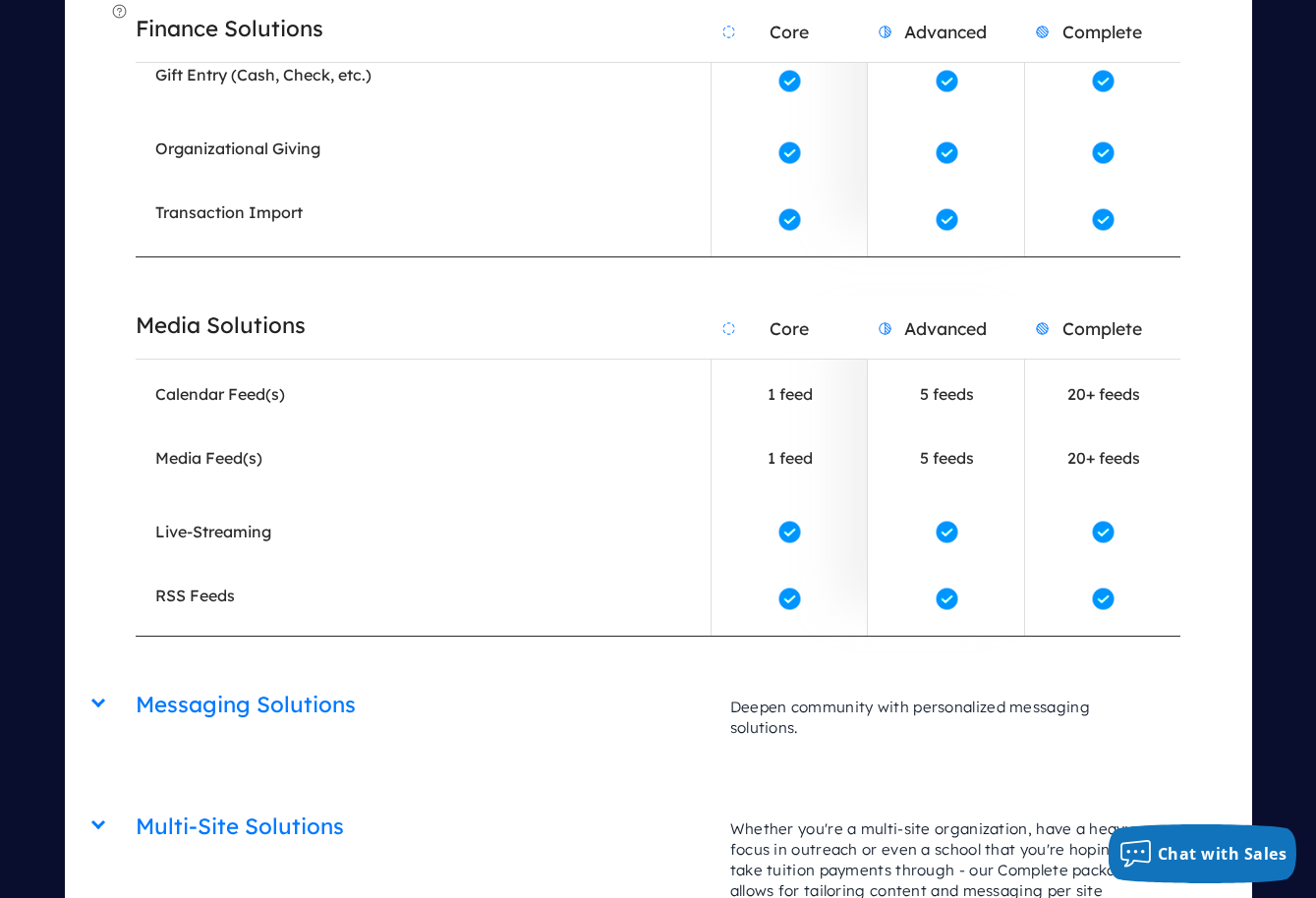 scroll, scrollTop: 6173, scrollLeft: 0, axis: vertical 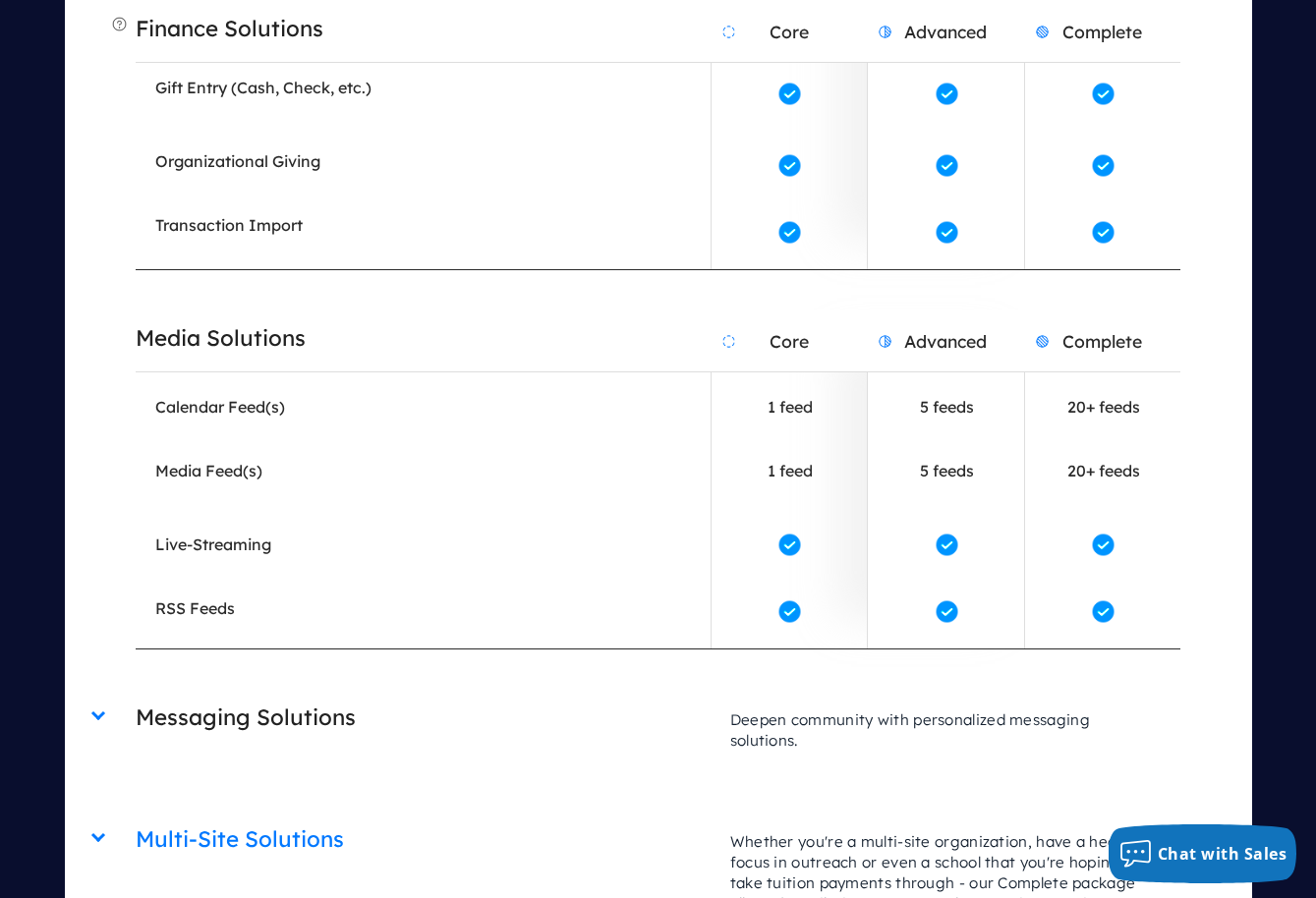 click on "Messaging Solutions" at bounding box center [423, 717] 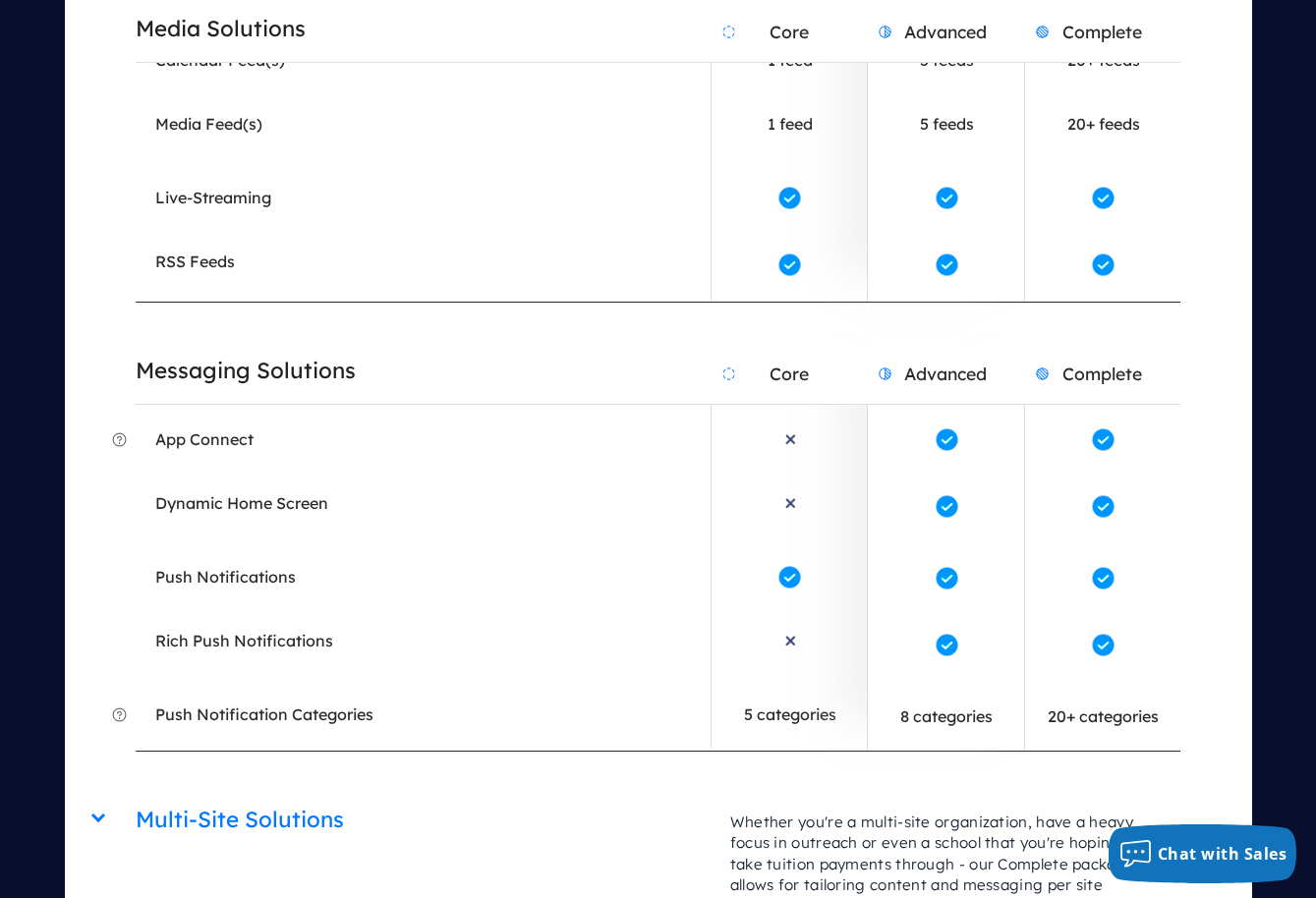 scroll, scrollTop: 6556, scrollLeft: 0, axis: vertical 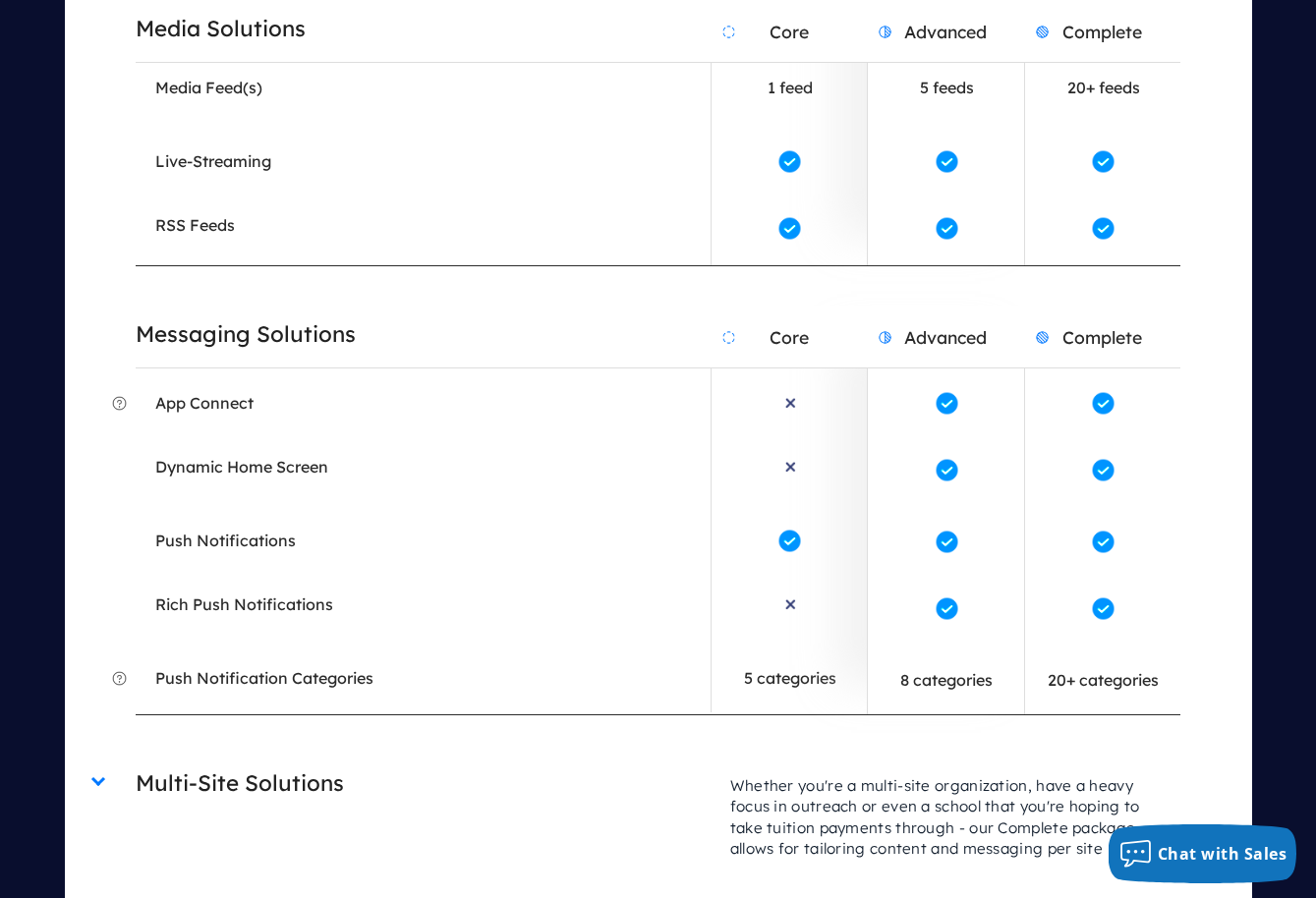 click on "Multi-Site Solutions" at bounding box center (423, 783) 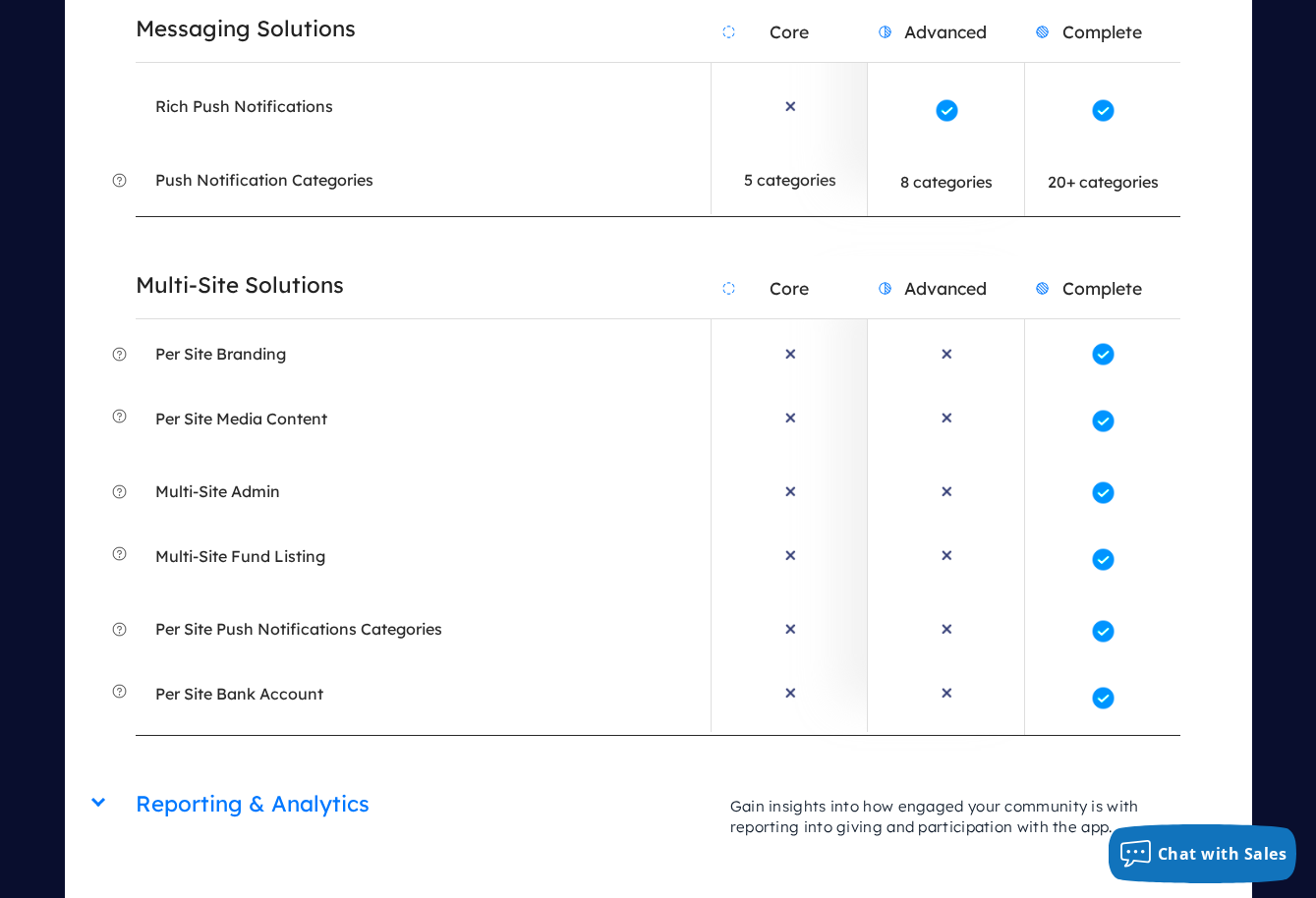 scroll, scrollTop: 7108, scrollLeft: 0, axis: vertical 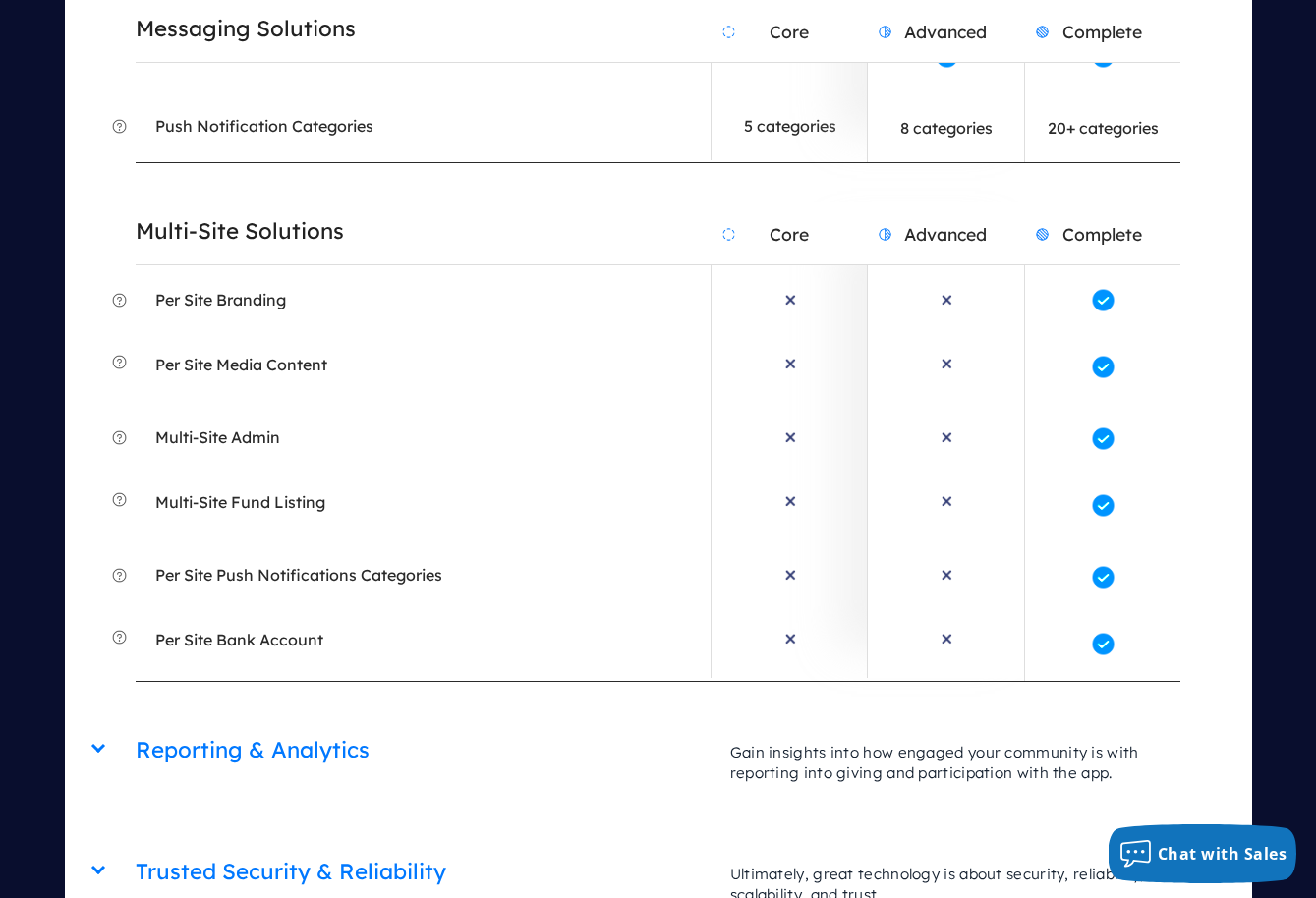 click on "Multi-Site Solutions" at bounding box center [423, 231] 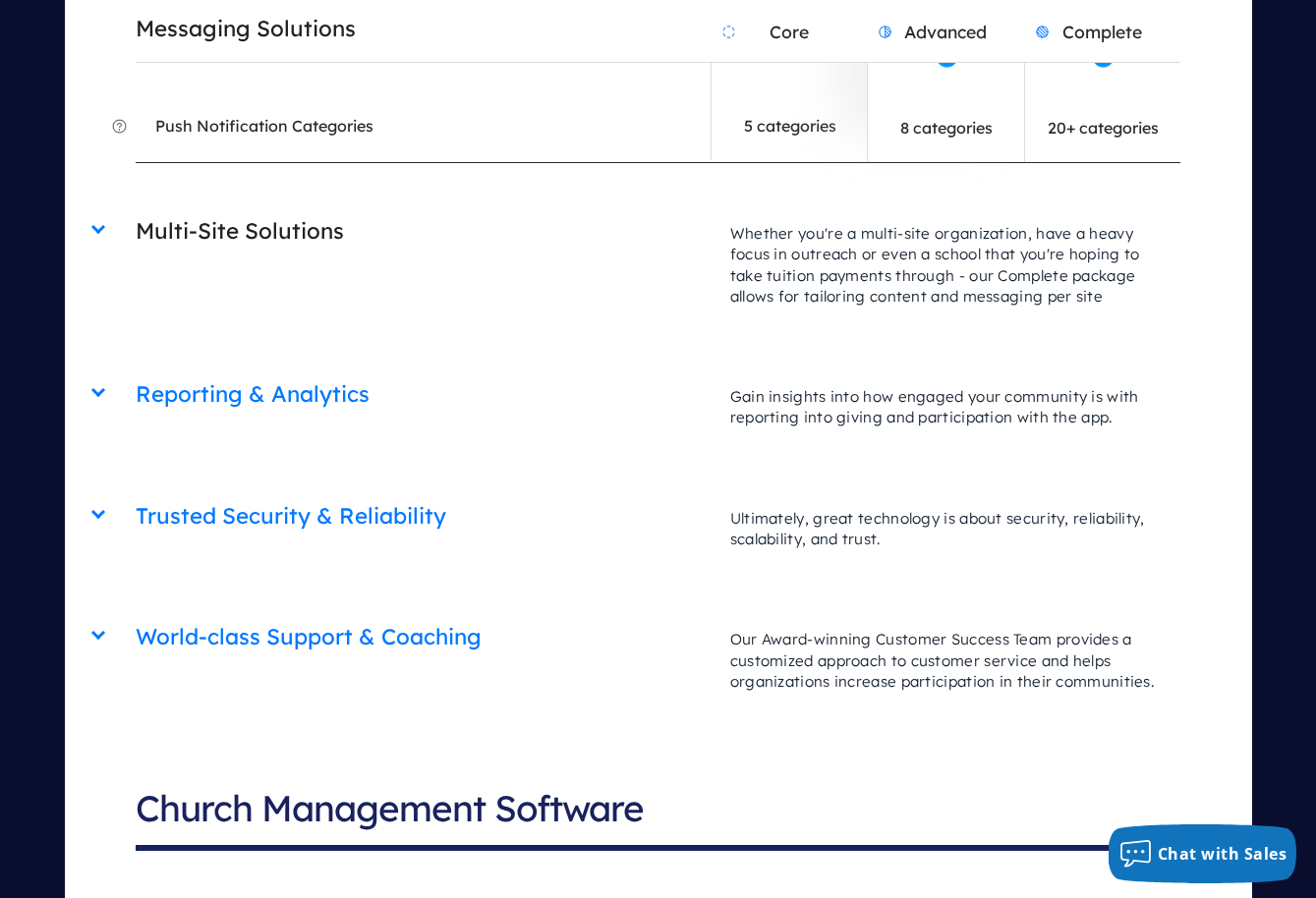 click on "Multi-Site Solutions" at bounding box center [423, 231] 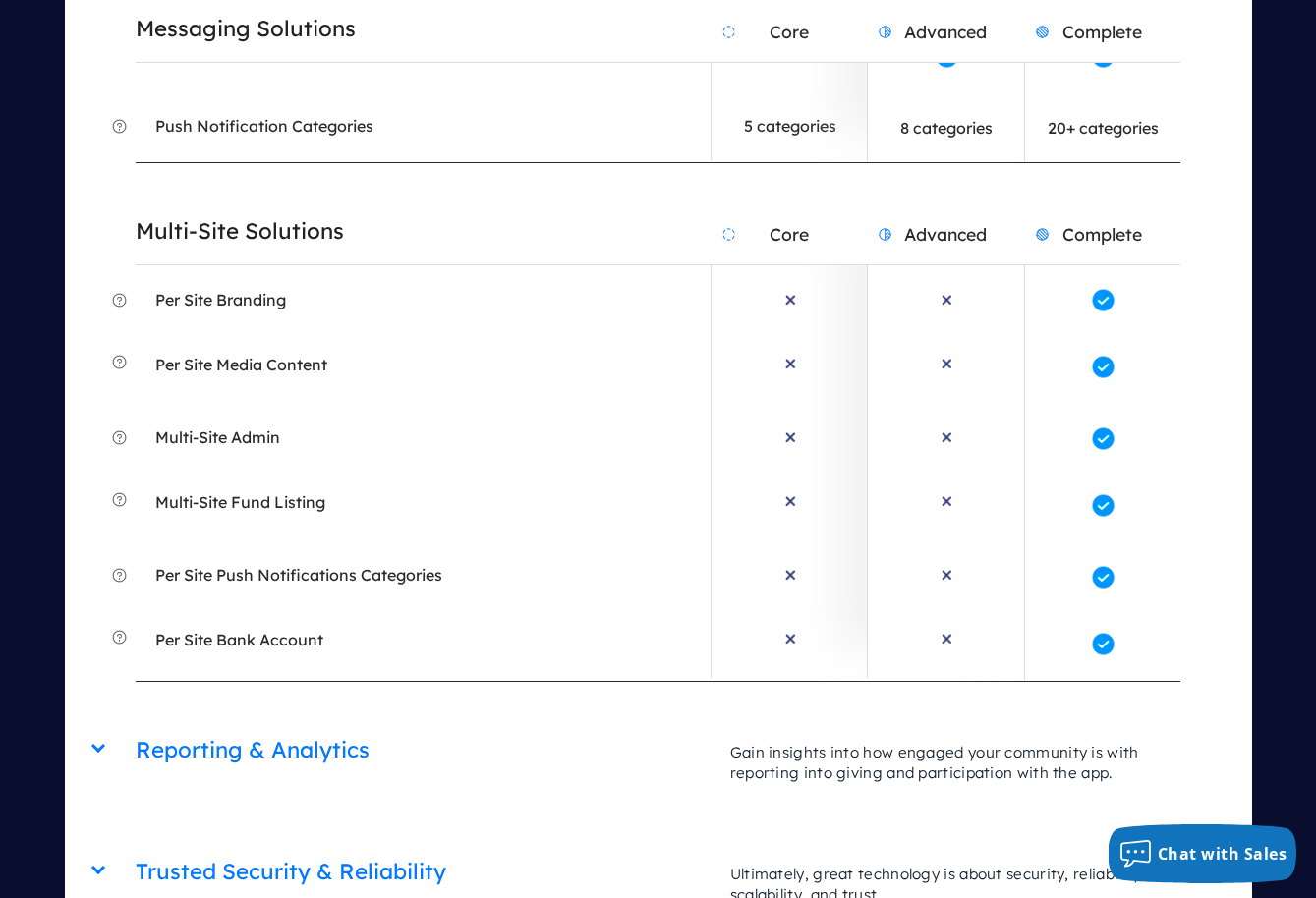 click on "Multi-Site Solutions" at bounding box center (423, 231) 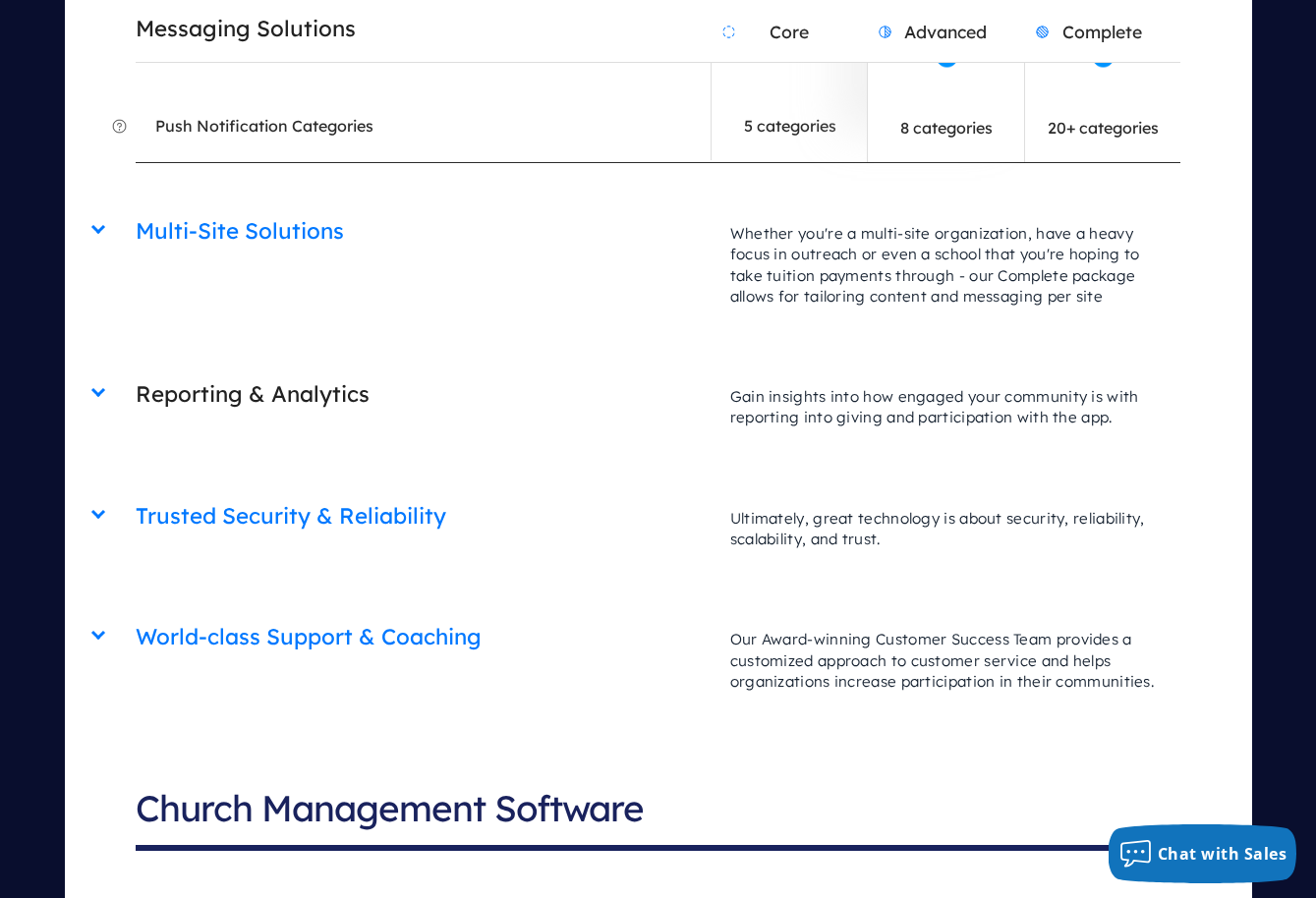 click on "Reporting & Analytics" at bounding box center [423, 394] 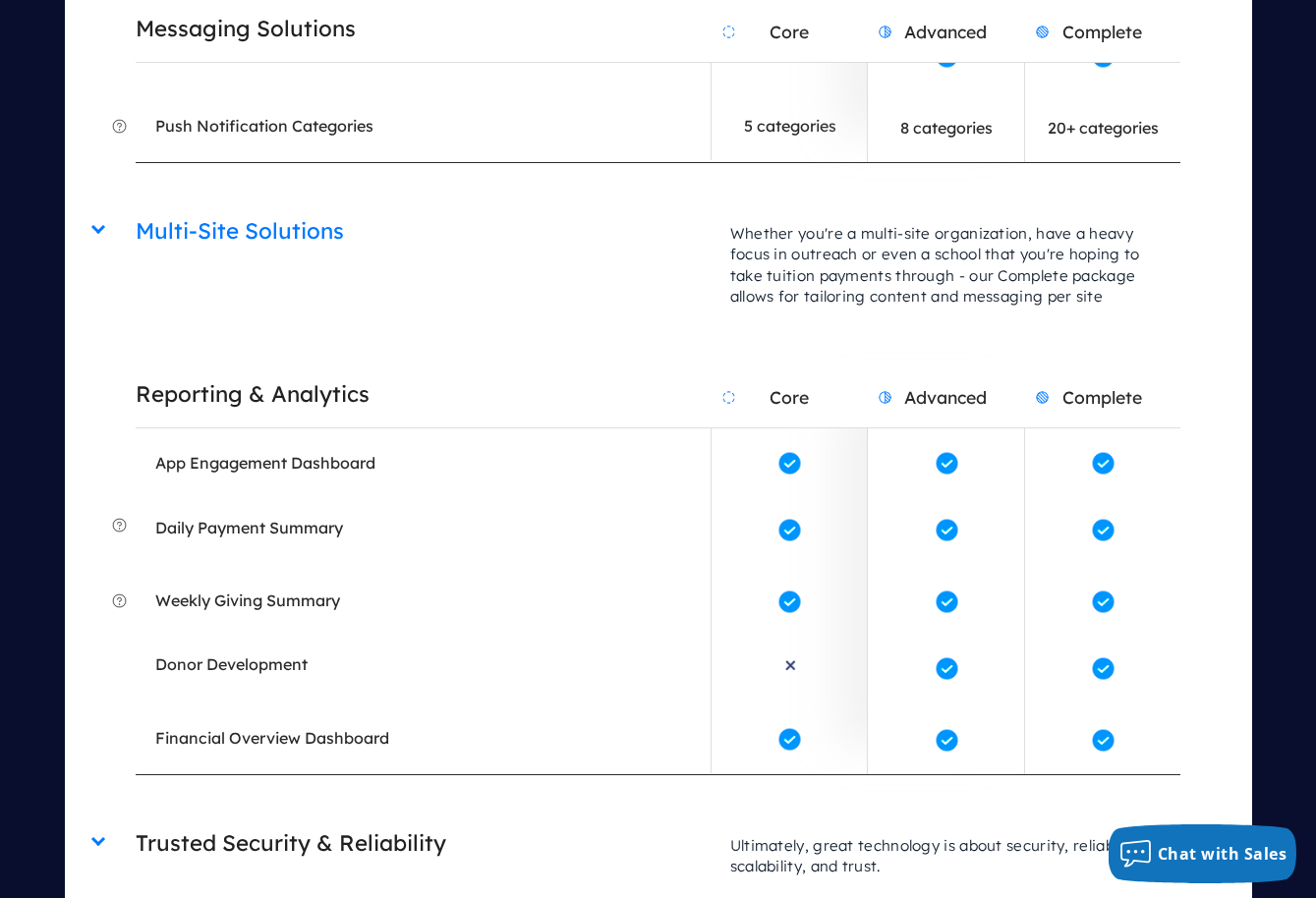 click on "Trusted Security & Reliability" at bounding box center [423, 843] 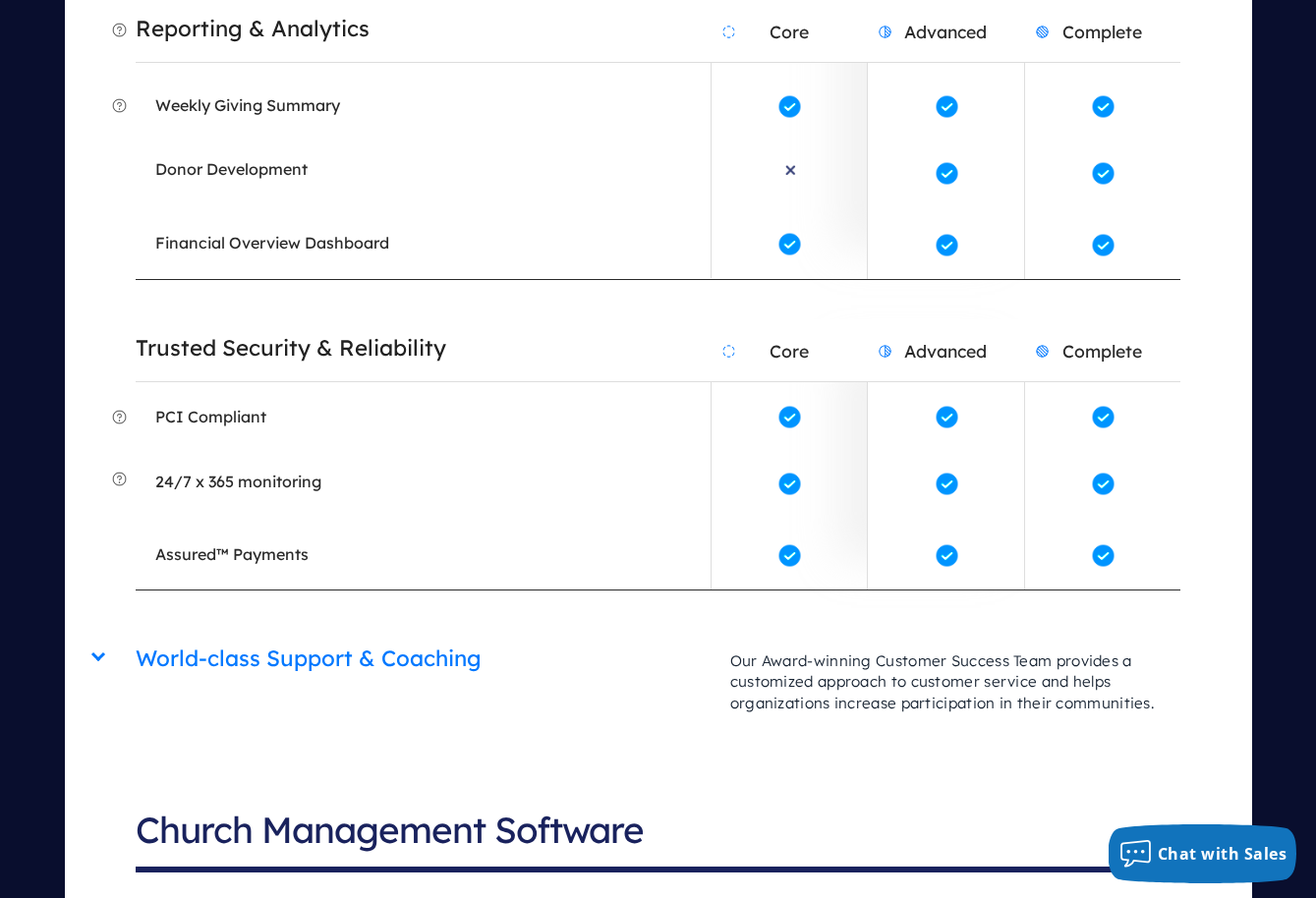 scroll, scrollTop: 7607, scrollLeft: 0, axis: vertical 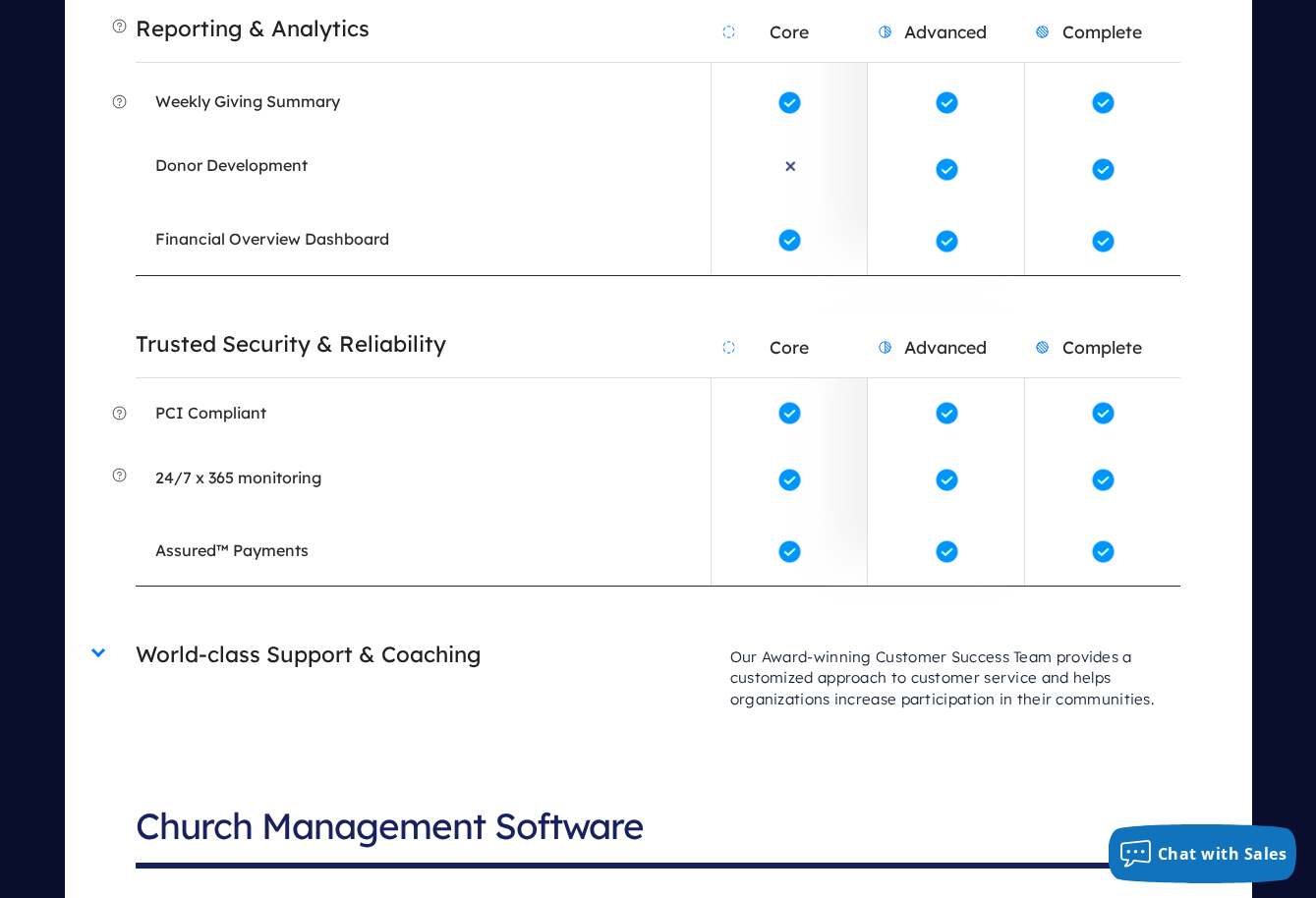 click on "World-class Support & Coaching" at bounding box center (423, 654) 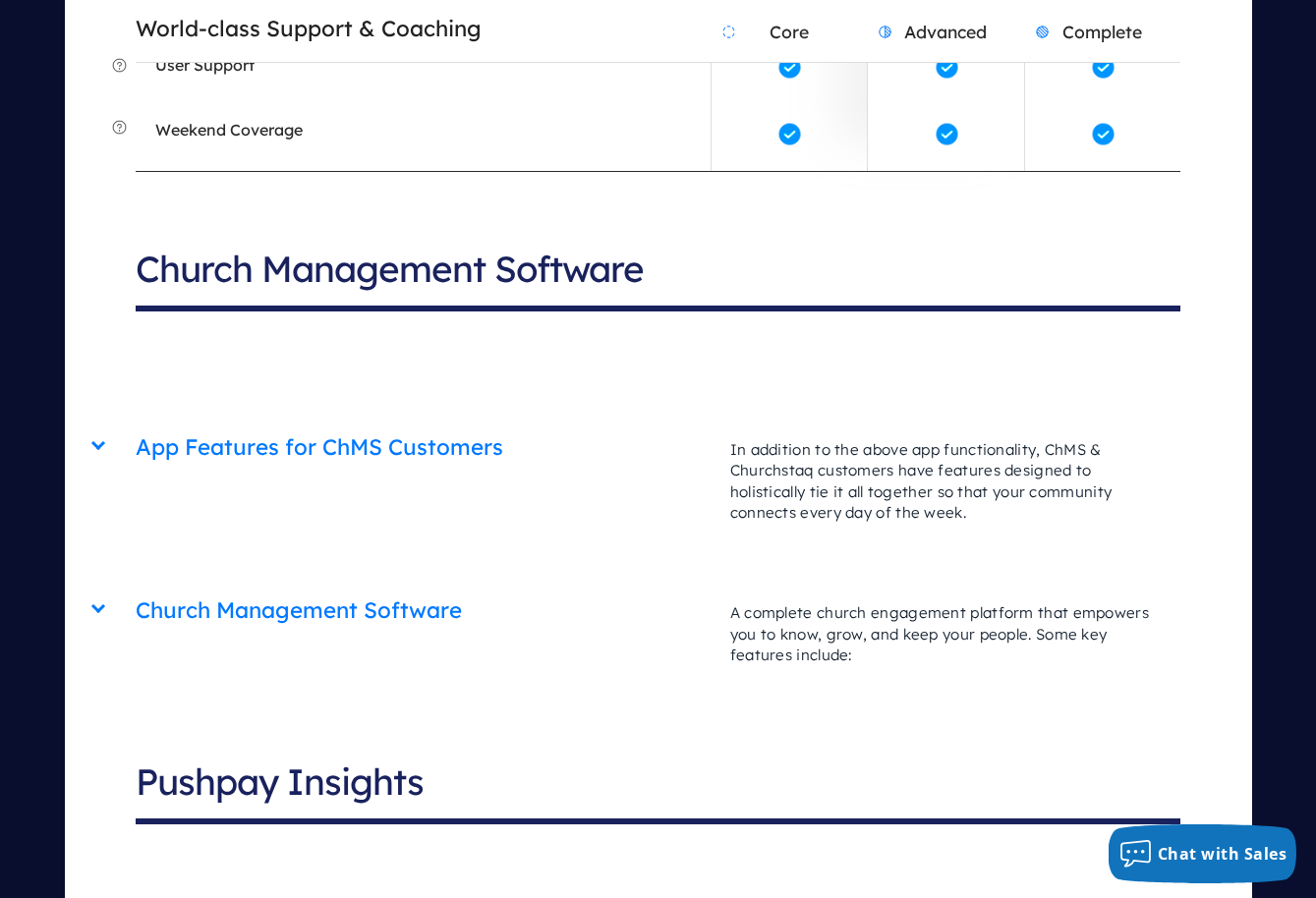 scroll, scrollTop: 8391, scrollLeft: 0, axis: vertical 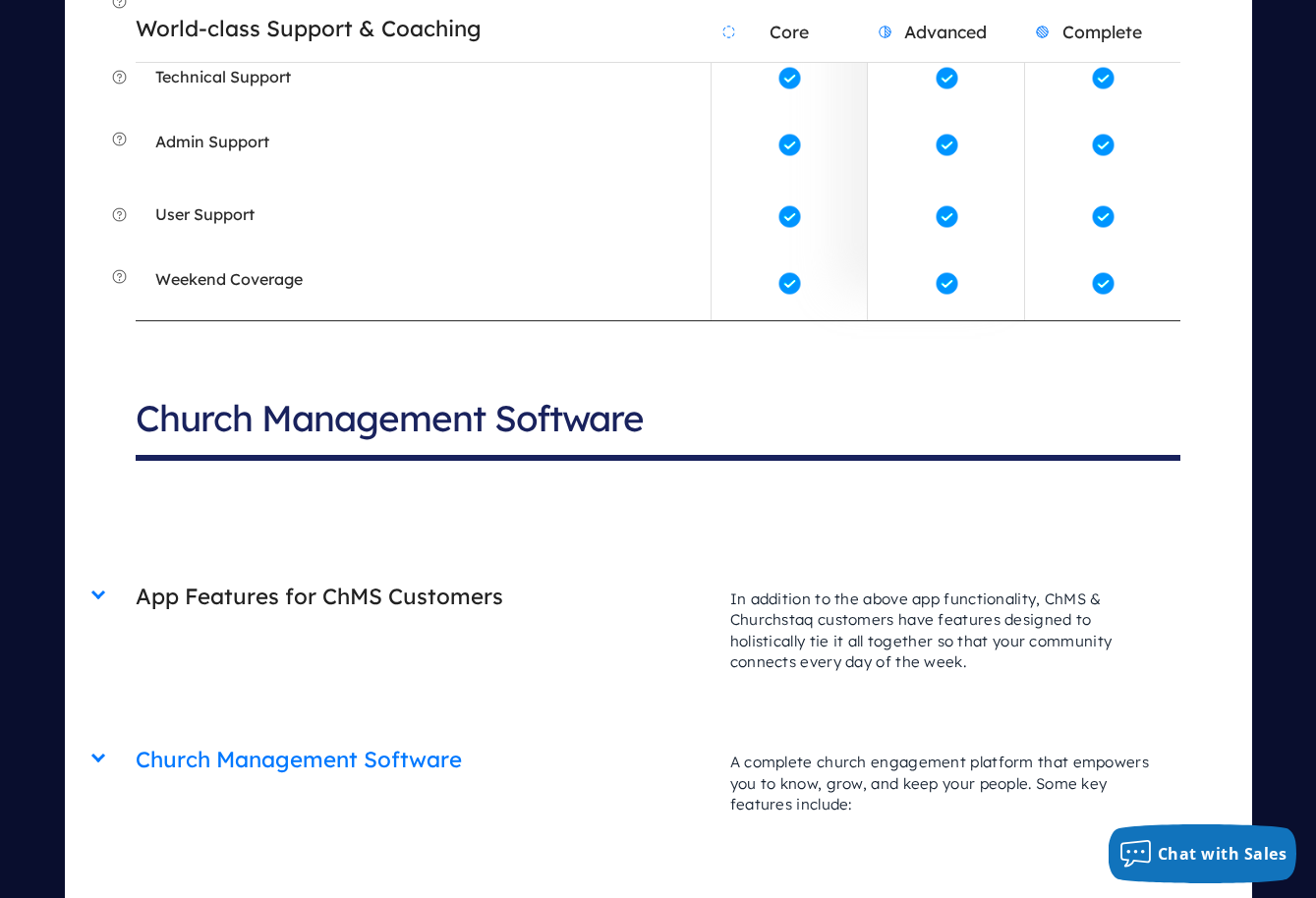 click on "App Features for ChMS Customers" at bounding box center (423, 596) 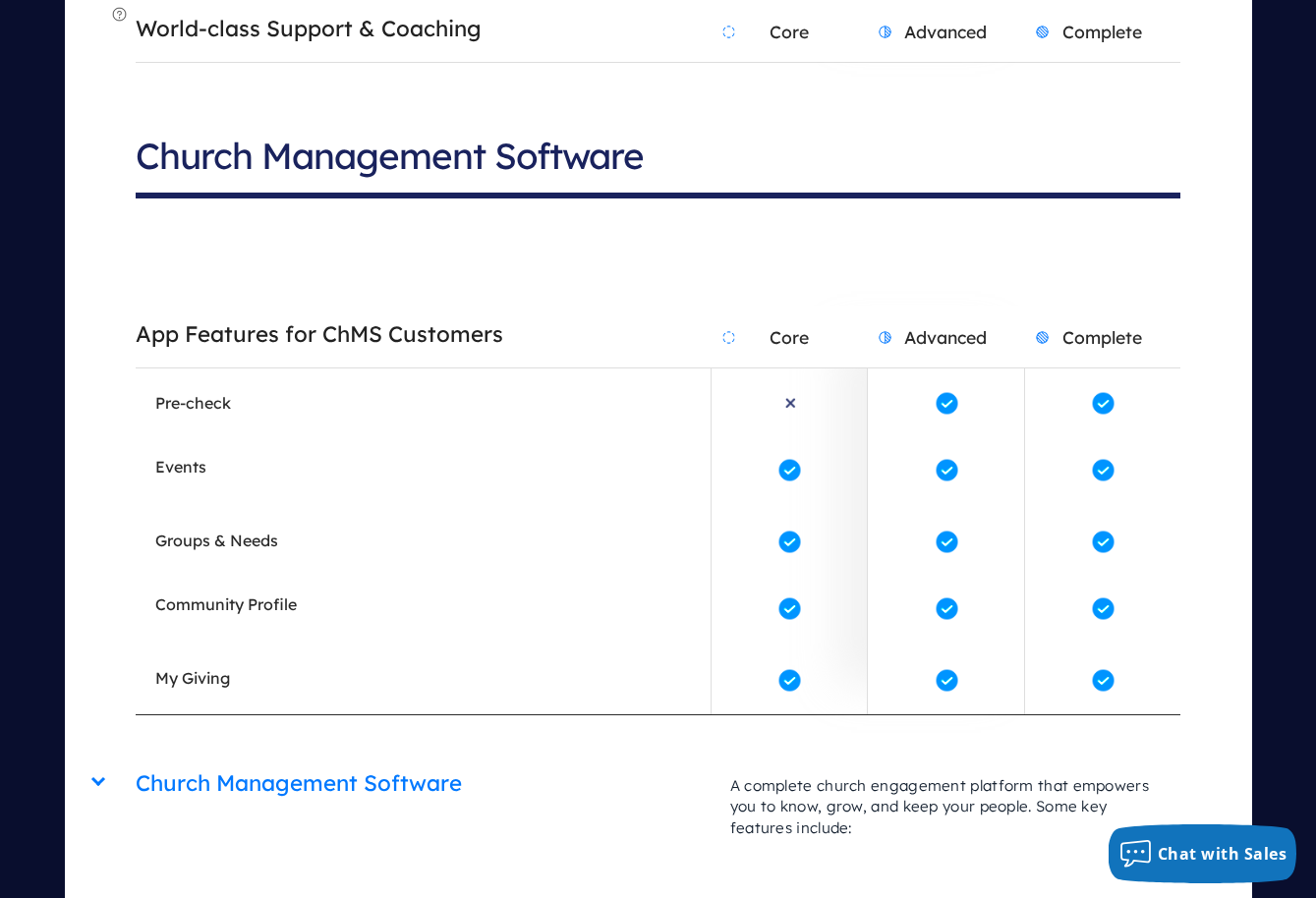 scroll, scrollTop: 8673, scrollLeft: 0, axis: vertical 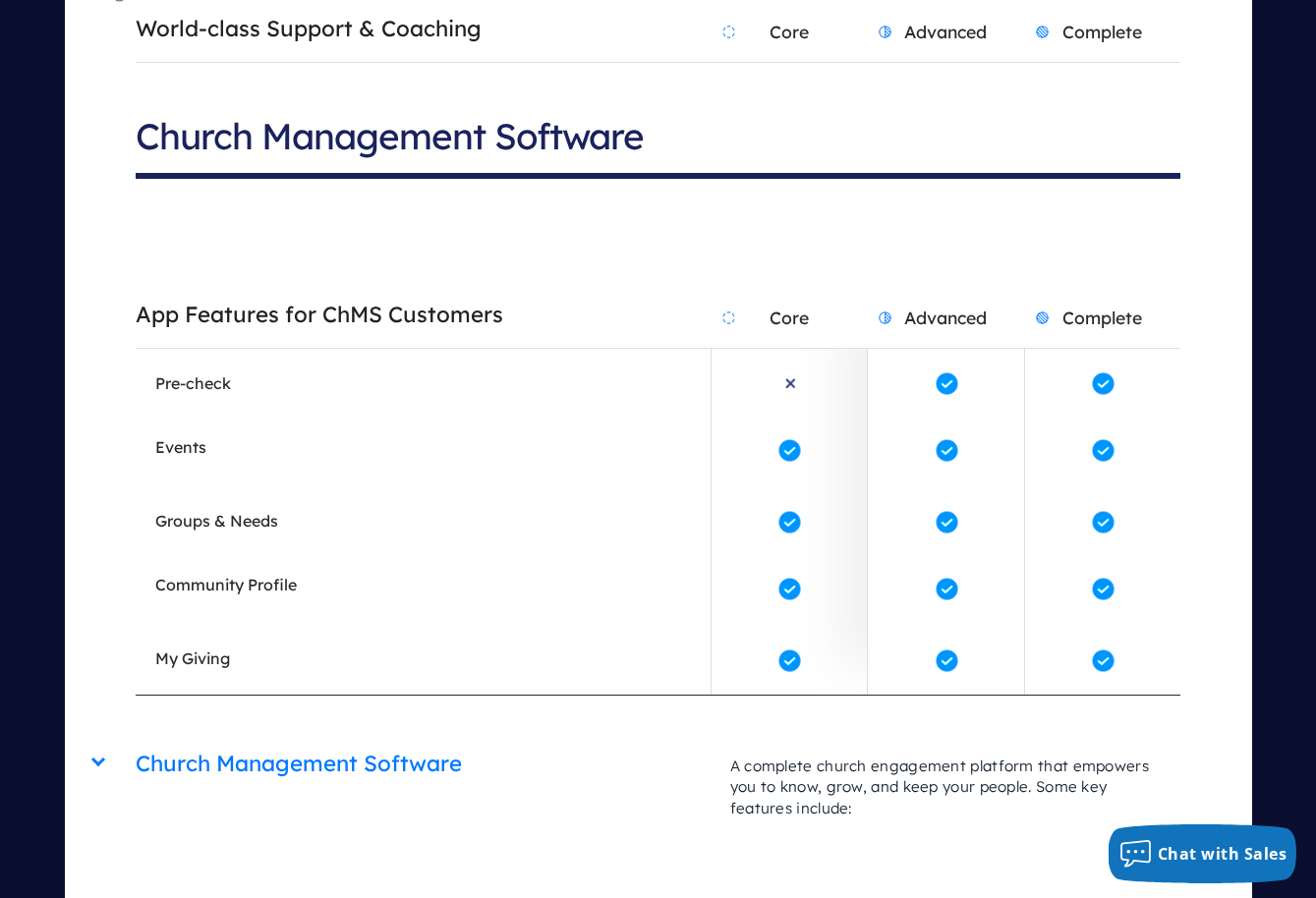 click on "App Features for ChMS Customers" at bounding box center [423, 314] 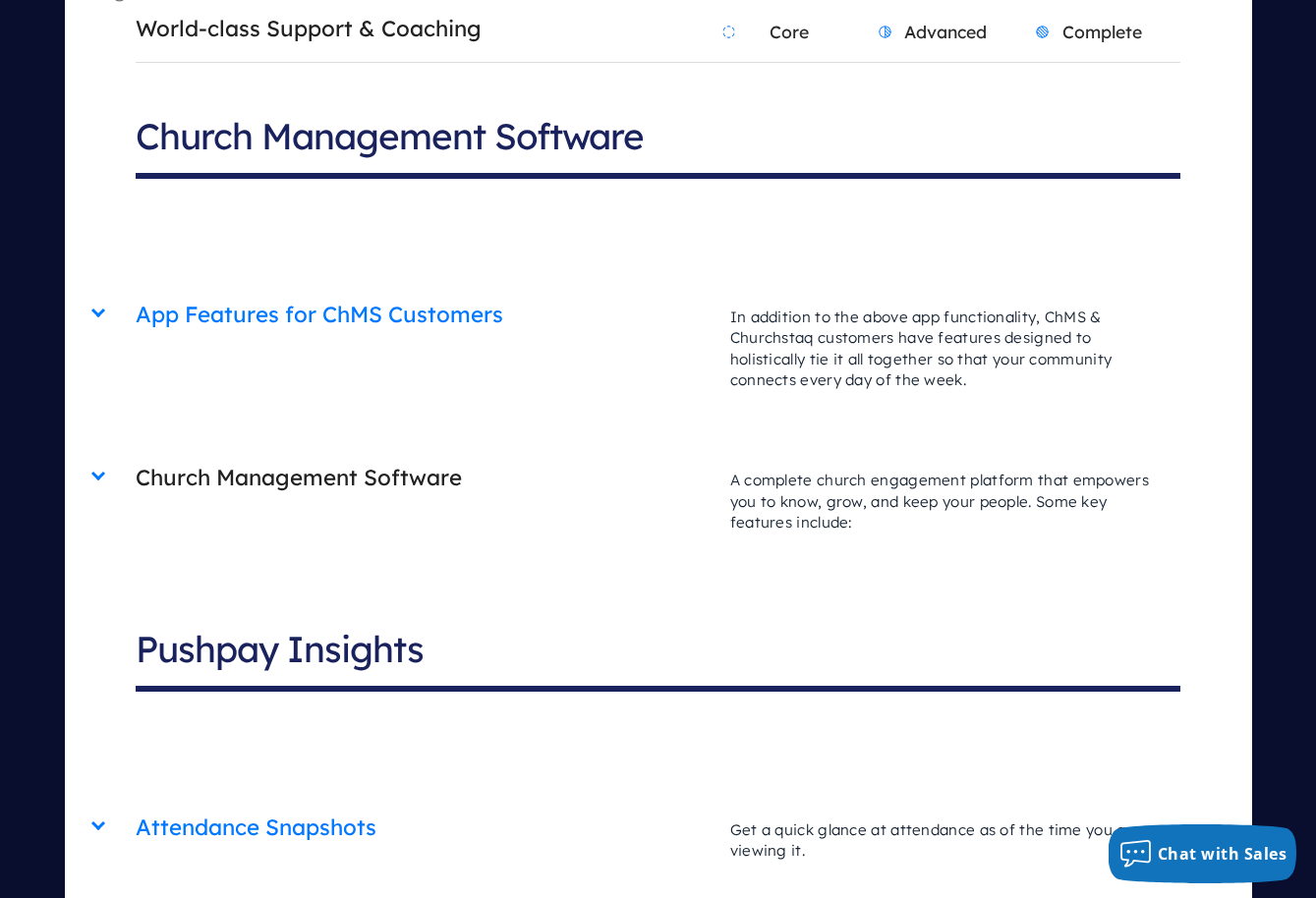 click on "Church Management Software" at bounding box center [423, 477] 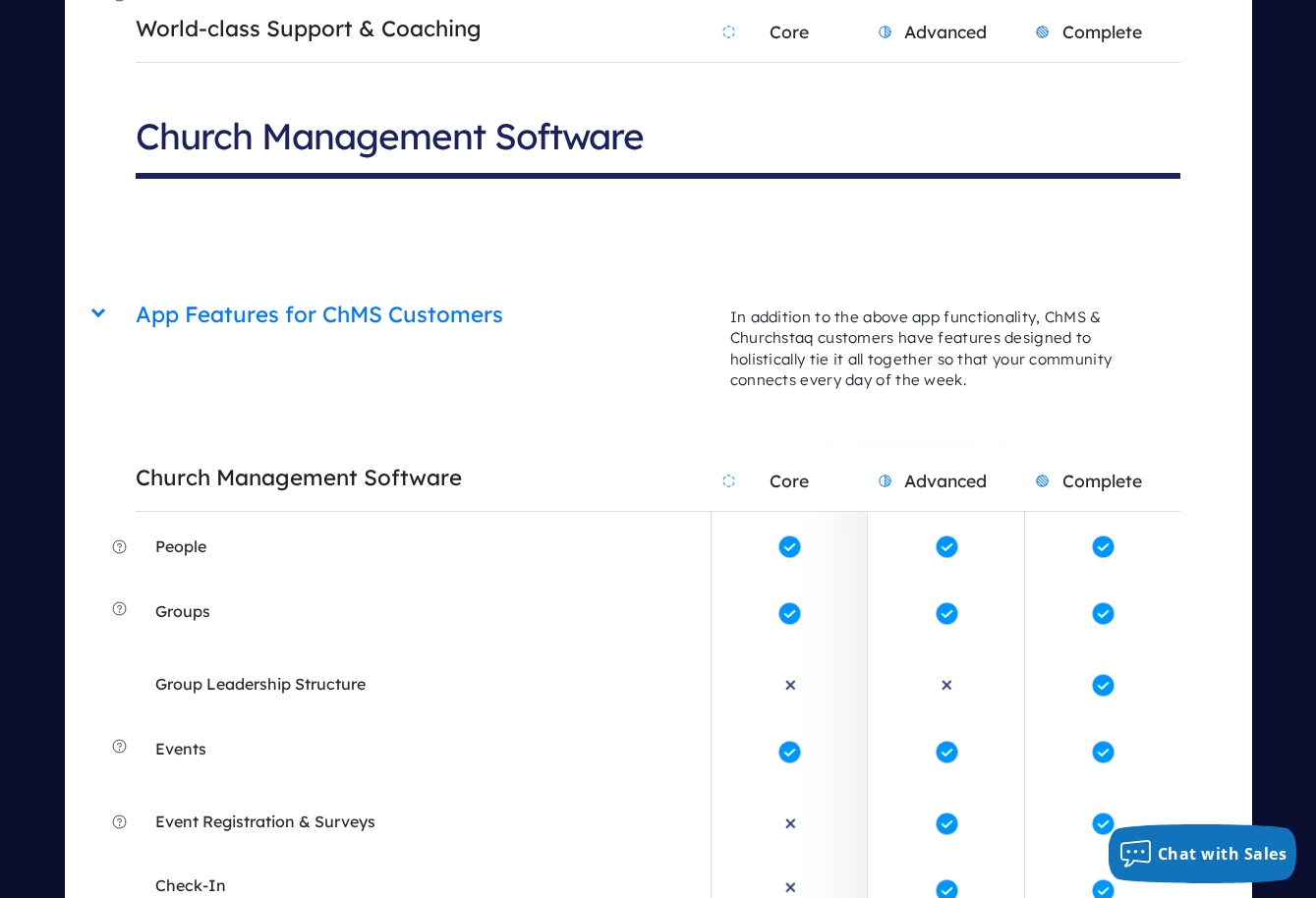 click on "Church Management Software" at bounding box center [423, 477] 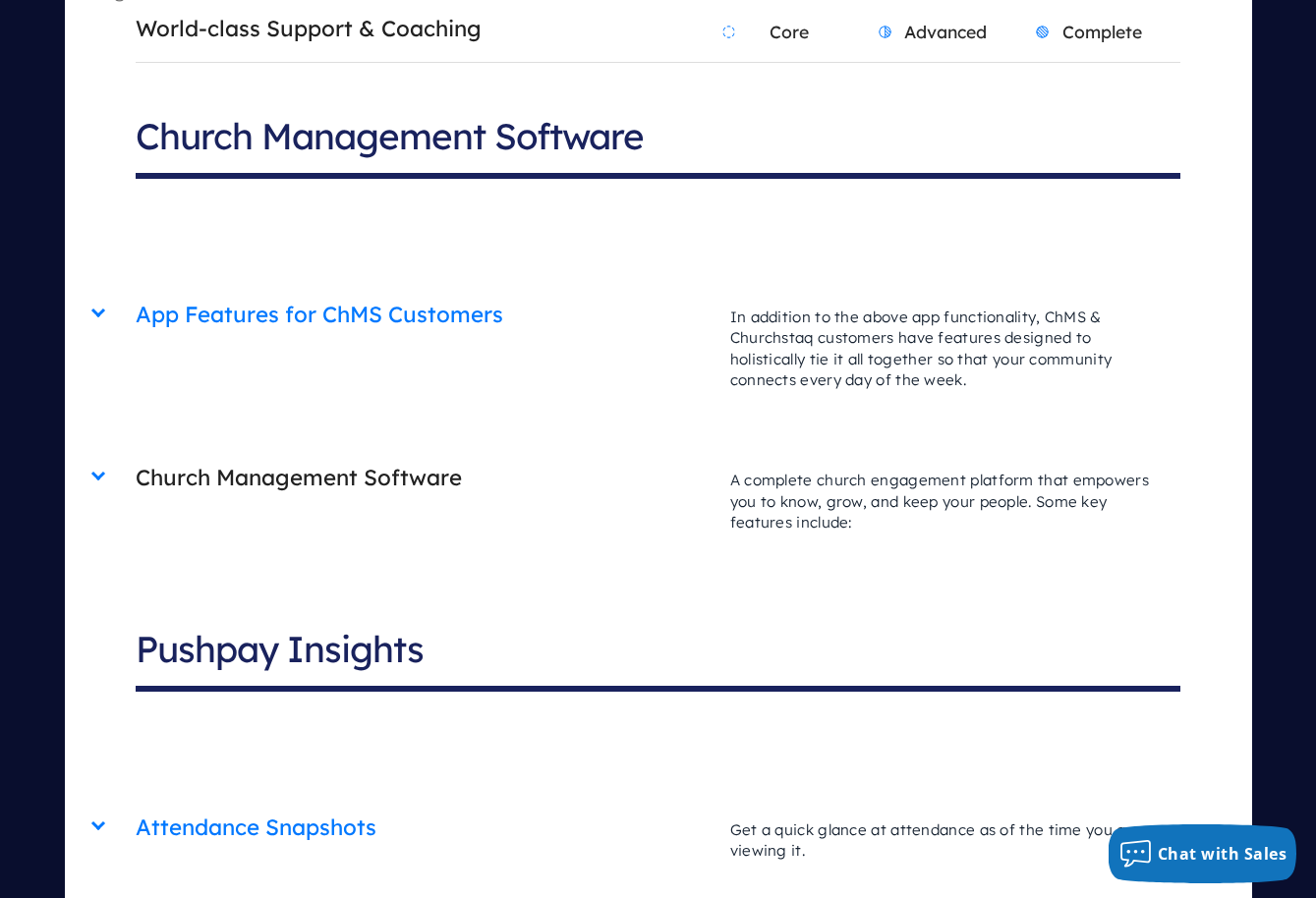 click on "Church Management Software" at bounding box center [423, 477] 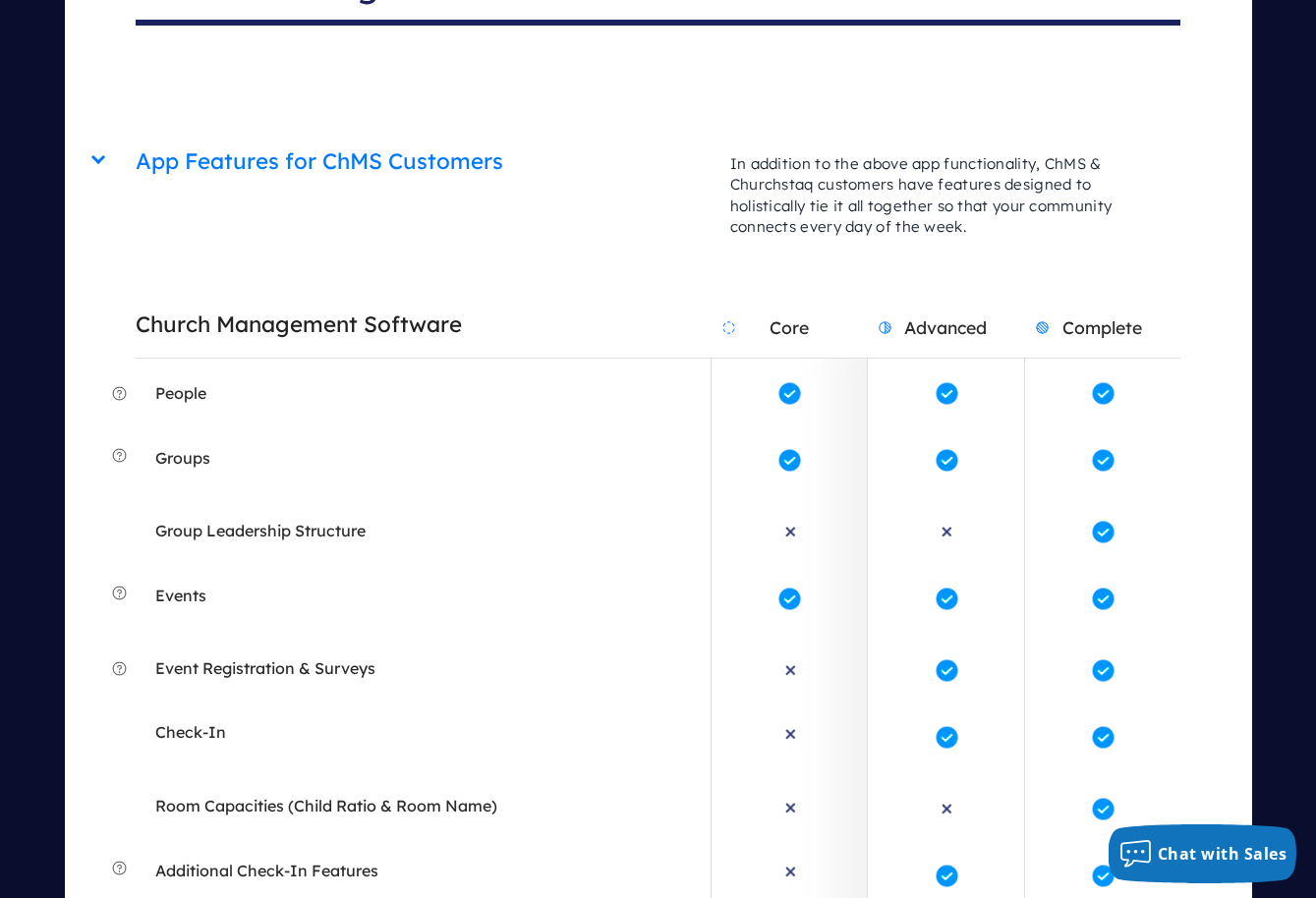 scroll, scrollTop: 8827, scrollLeft: 0, axis: vertical 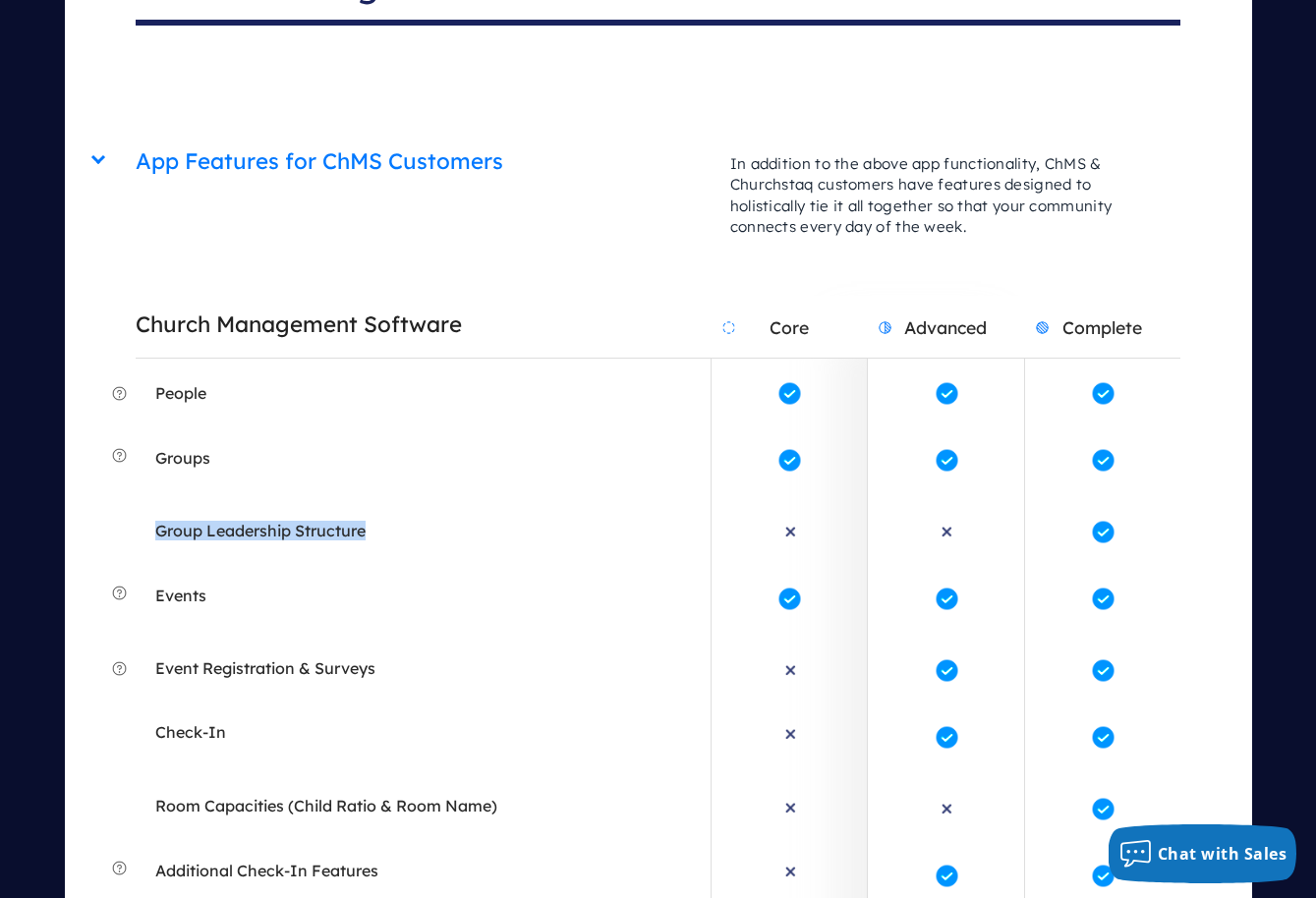 drag, startPoint x: 156, startPoint y: 512, endPoint x: 417, endPoint y: 505, distance: 261.09385 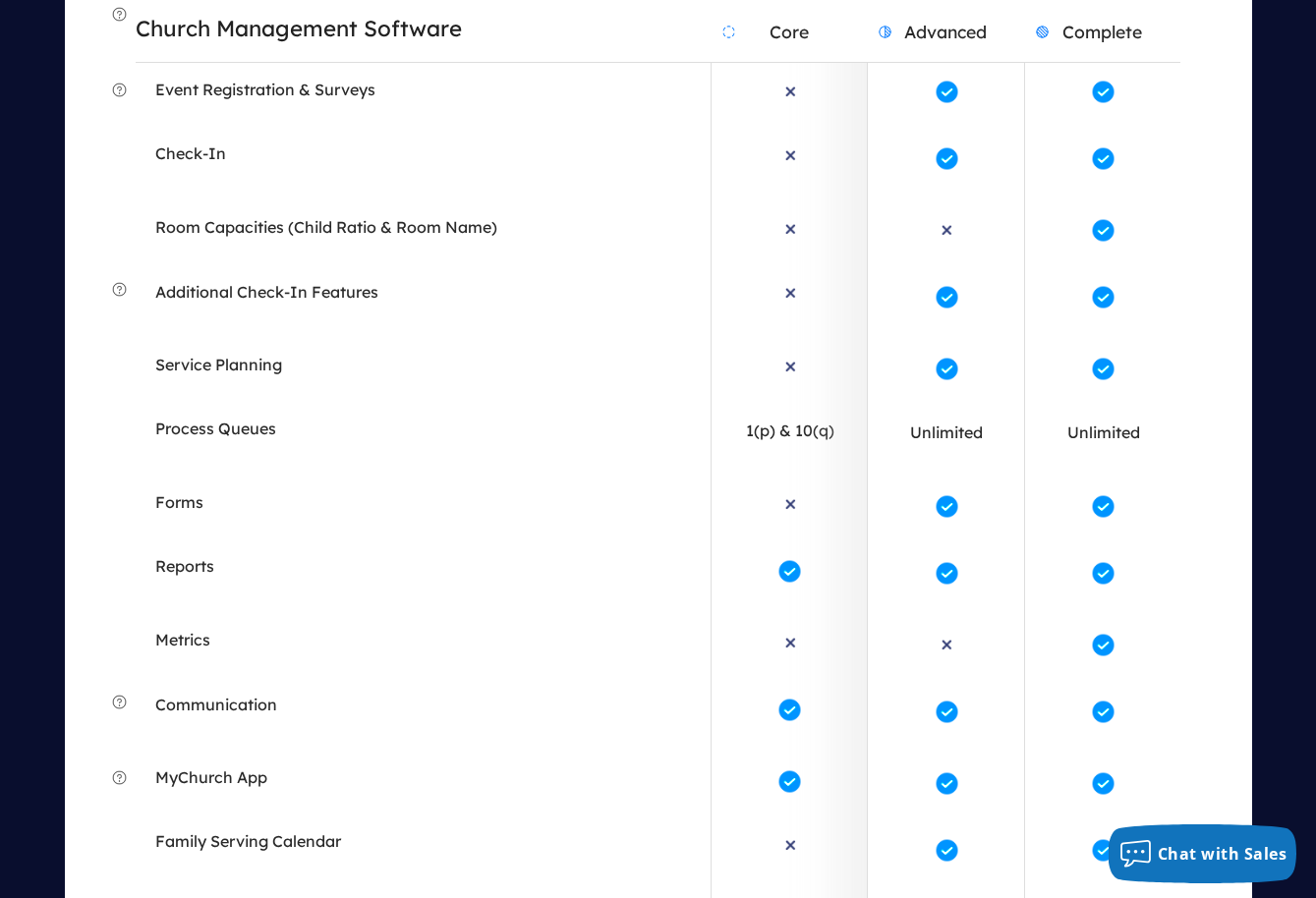 scroll, scrollTop: 9410, scrollLeft: 0, axis: vertical 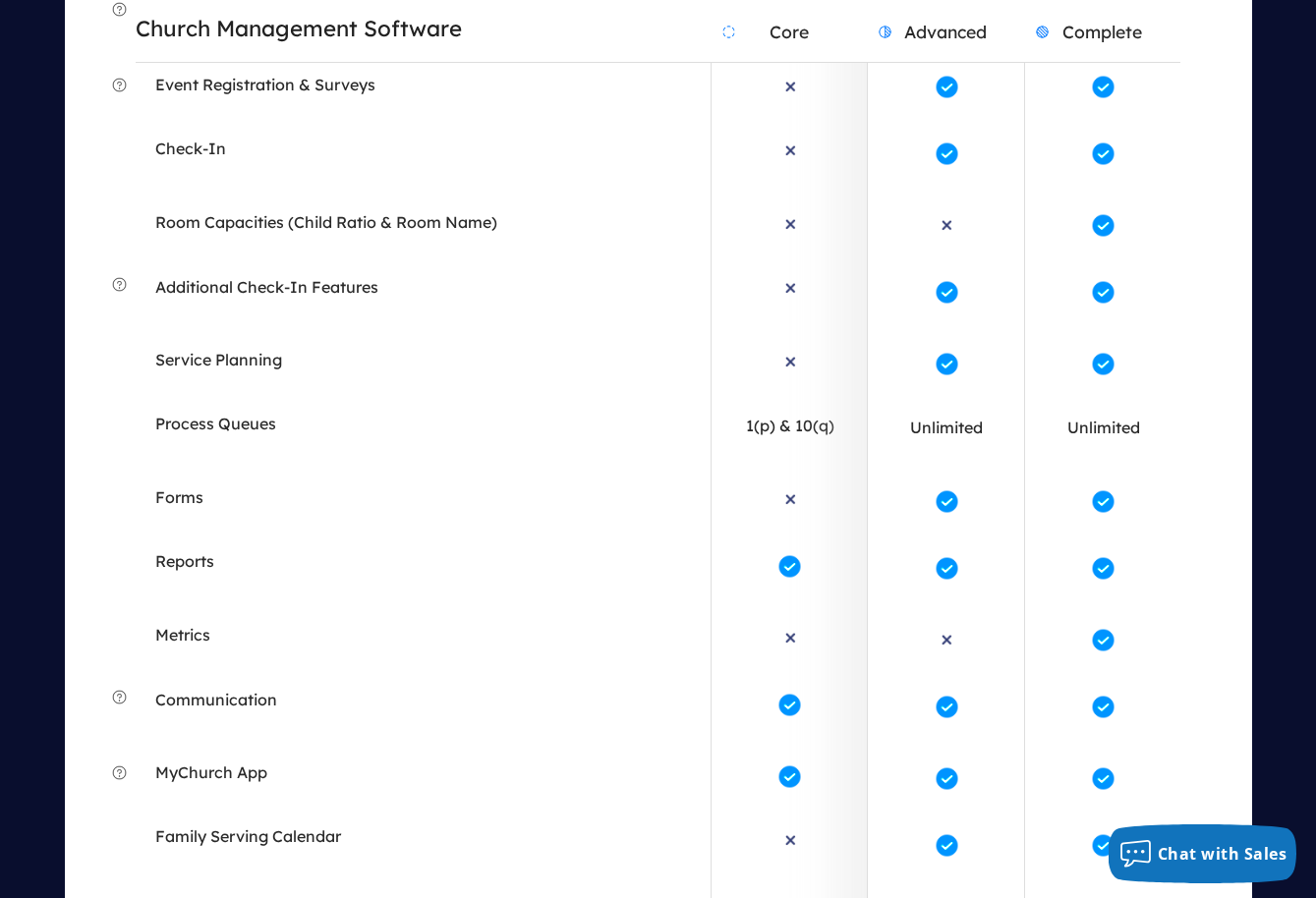 click on "Metrics" at bounding box center [183, 635] 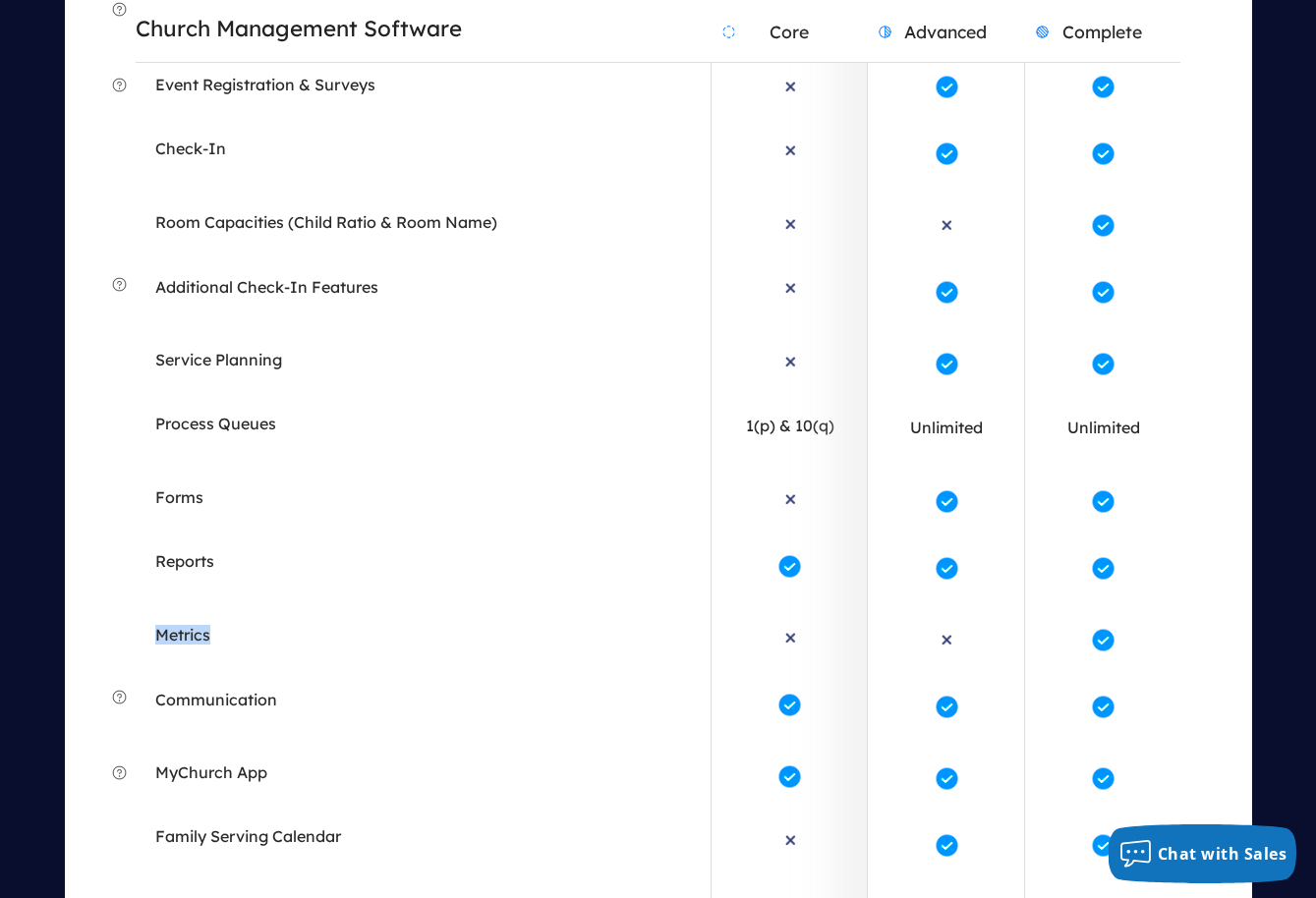 click on "Metrics" at bounding box center [183, 635] 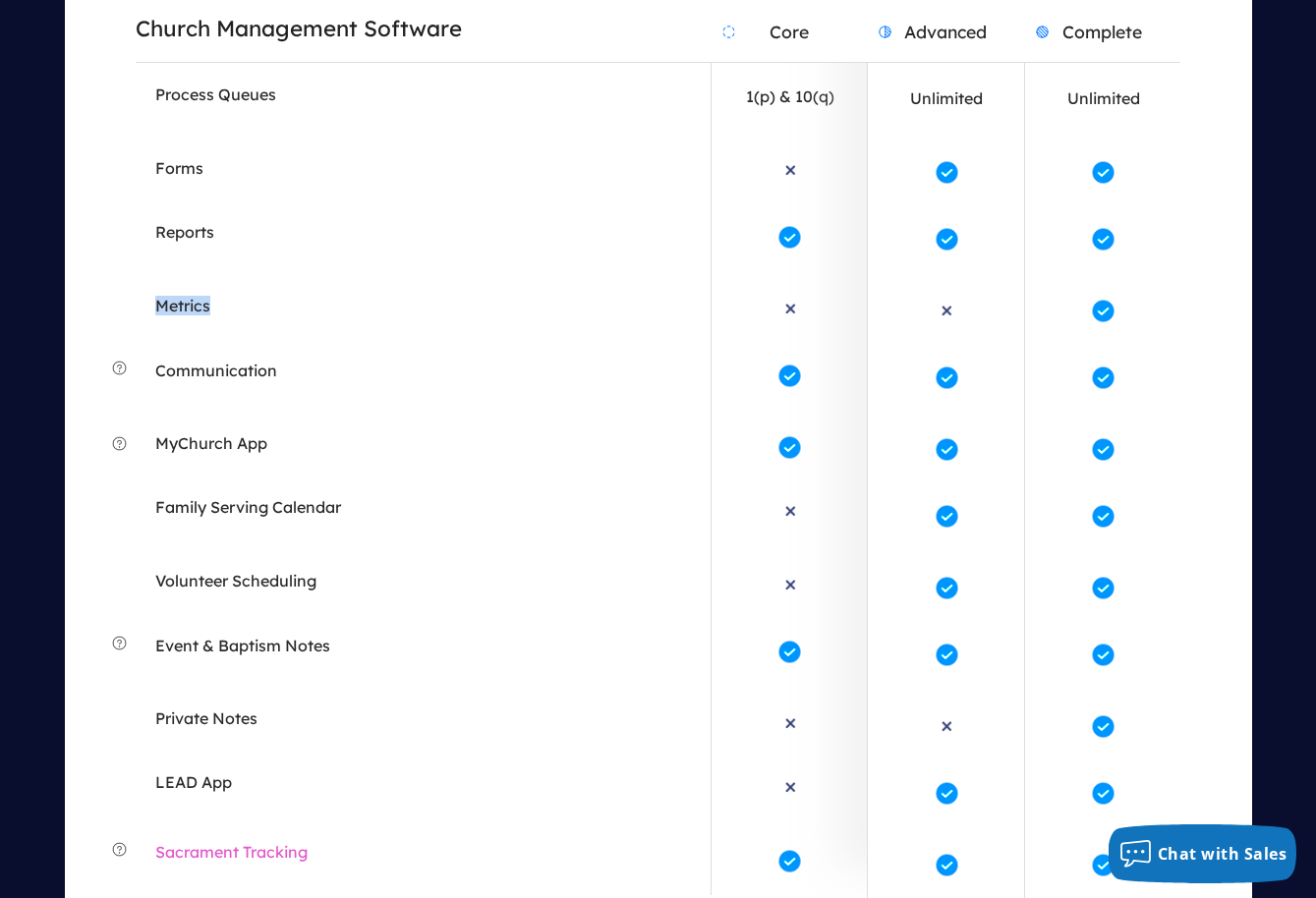 scroll, scrollTop: 9750, scrollLeft: 0, axis: vertical 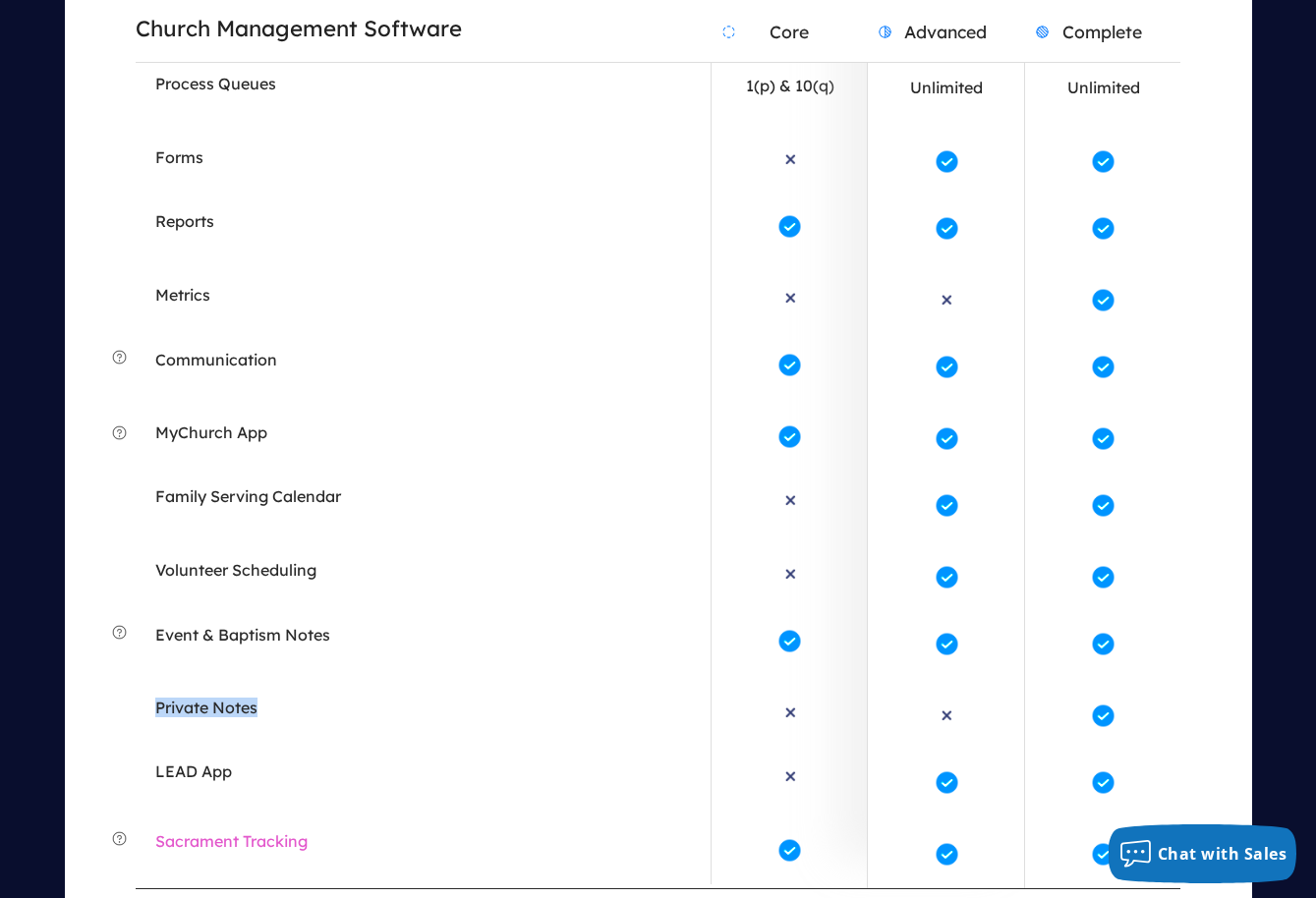 drag, startPoint x: 153, startPoint y: 683, endPoint x: 429, endPoint y: 683, distance: 276 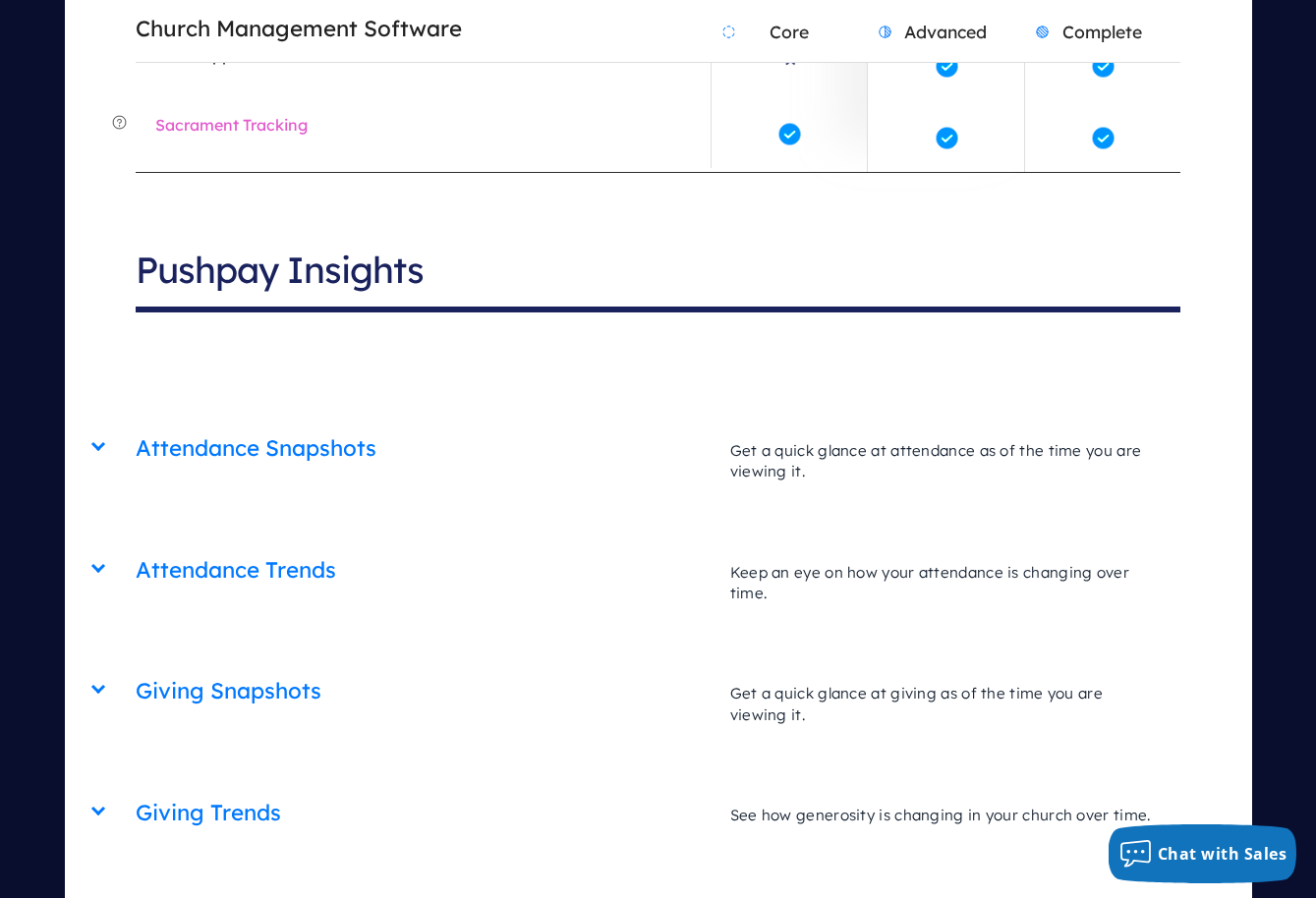 scroll, scrollTop: 10467, scrollLeft: 0, axis: vertical 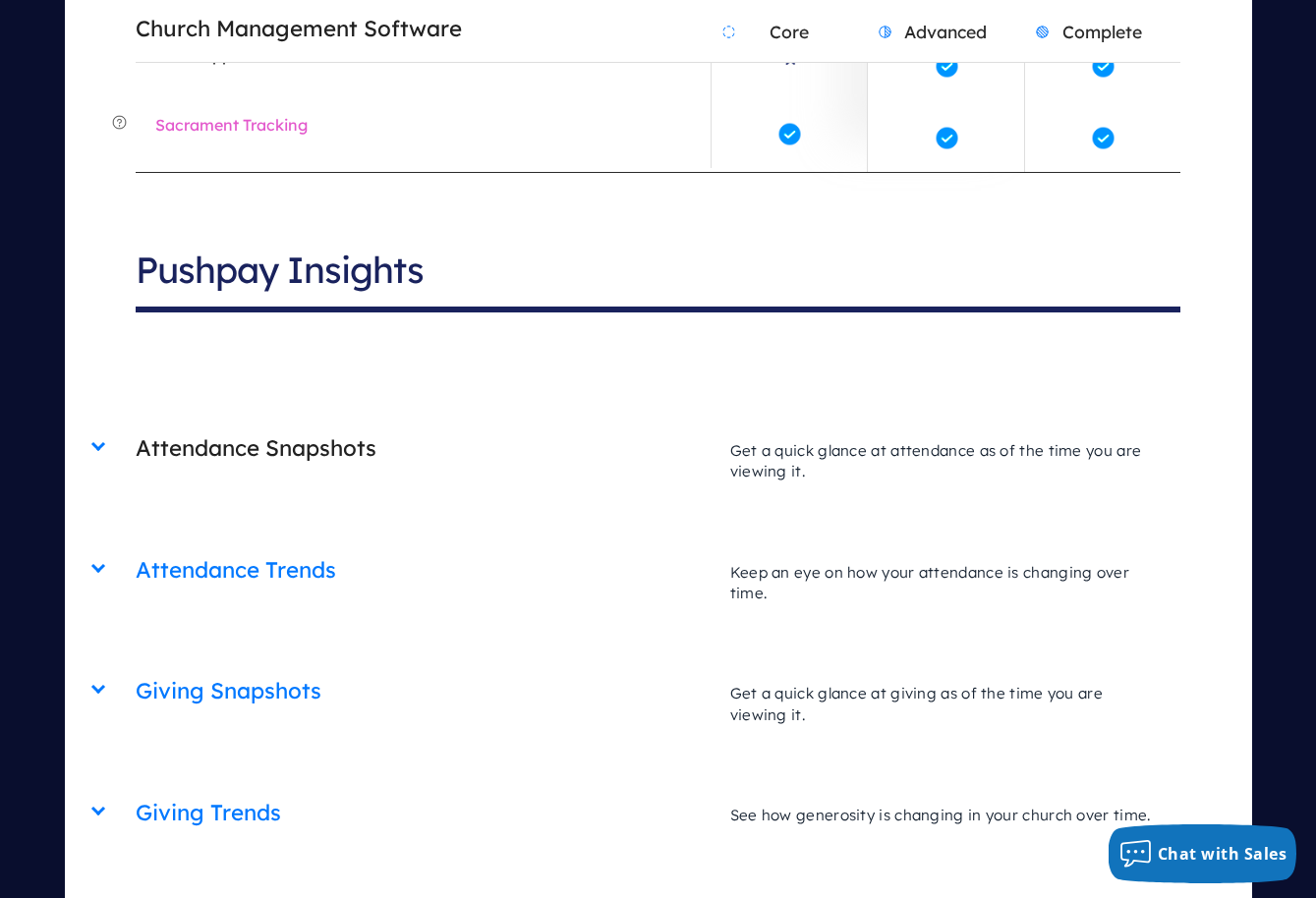 click on "Attendance Snapshots" at bounding box center [423, 448] 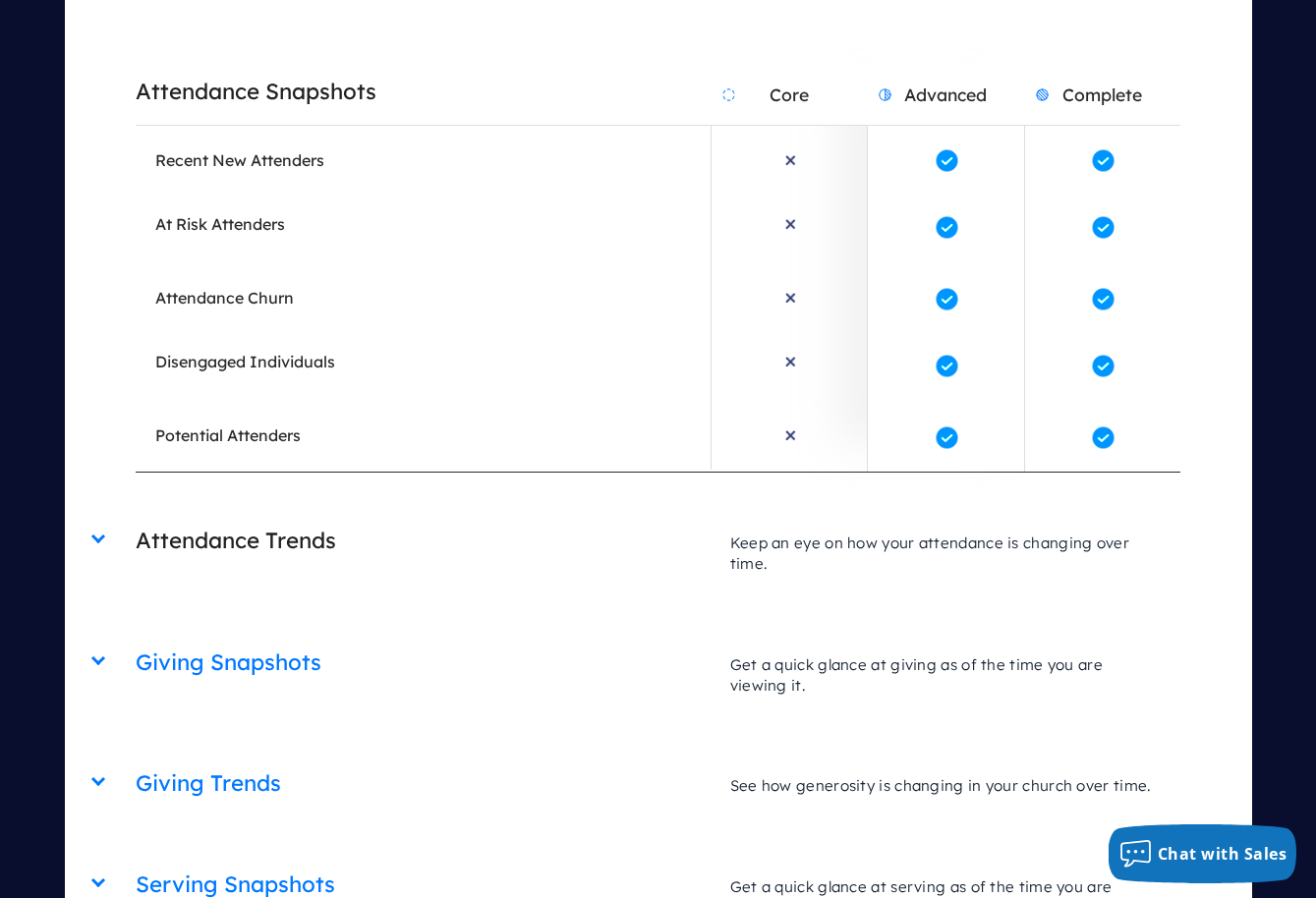 scroll, scrollTop: 10825, scrollLeft: 0, axis: vertical 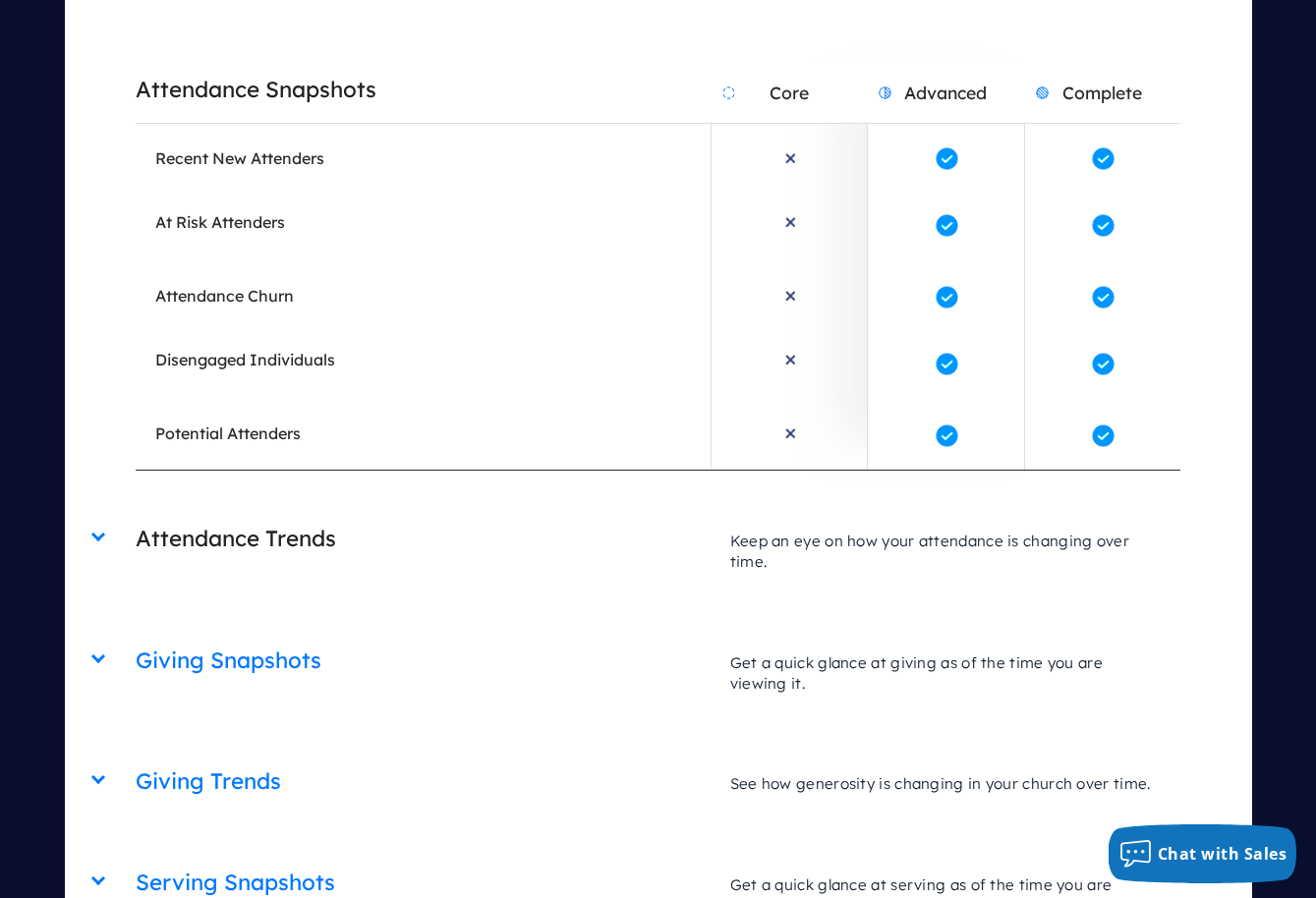 click on "Attendance Trends" at bounding box center [423, 538] 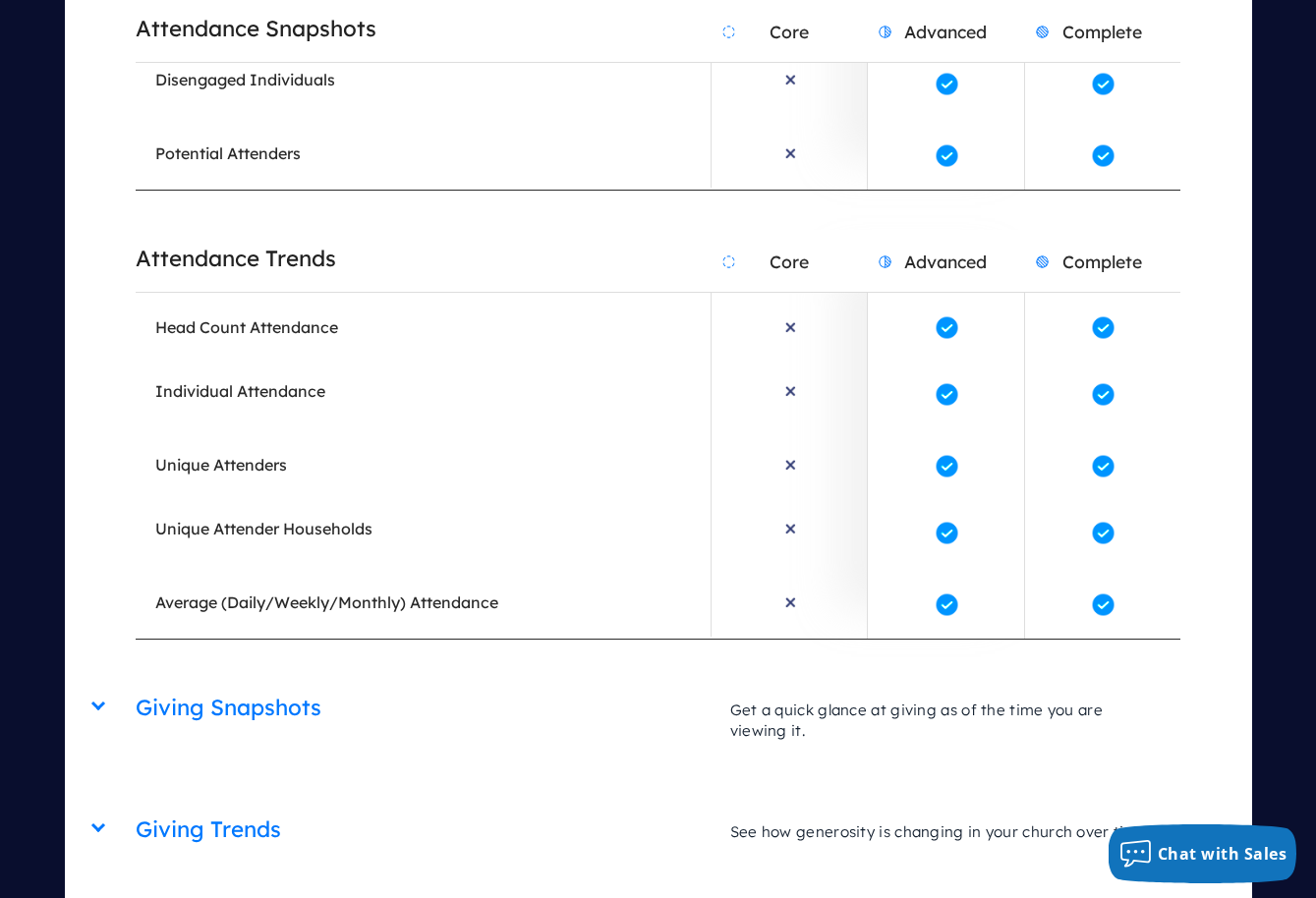 scroll, scrollTop: 11105, scrollLeft: 0, axis: vertical 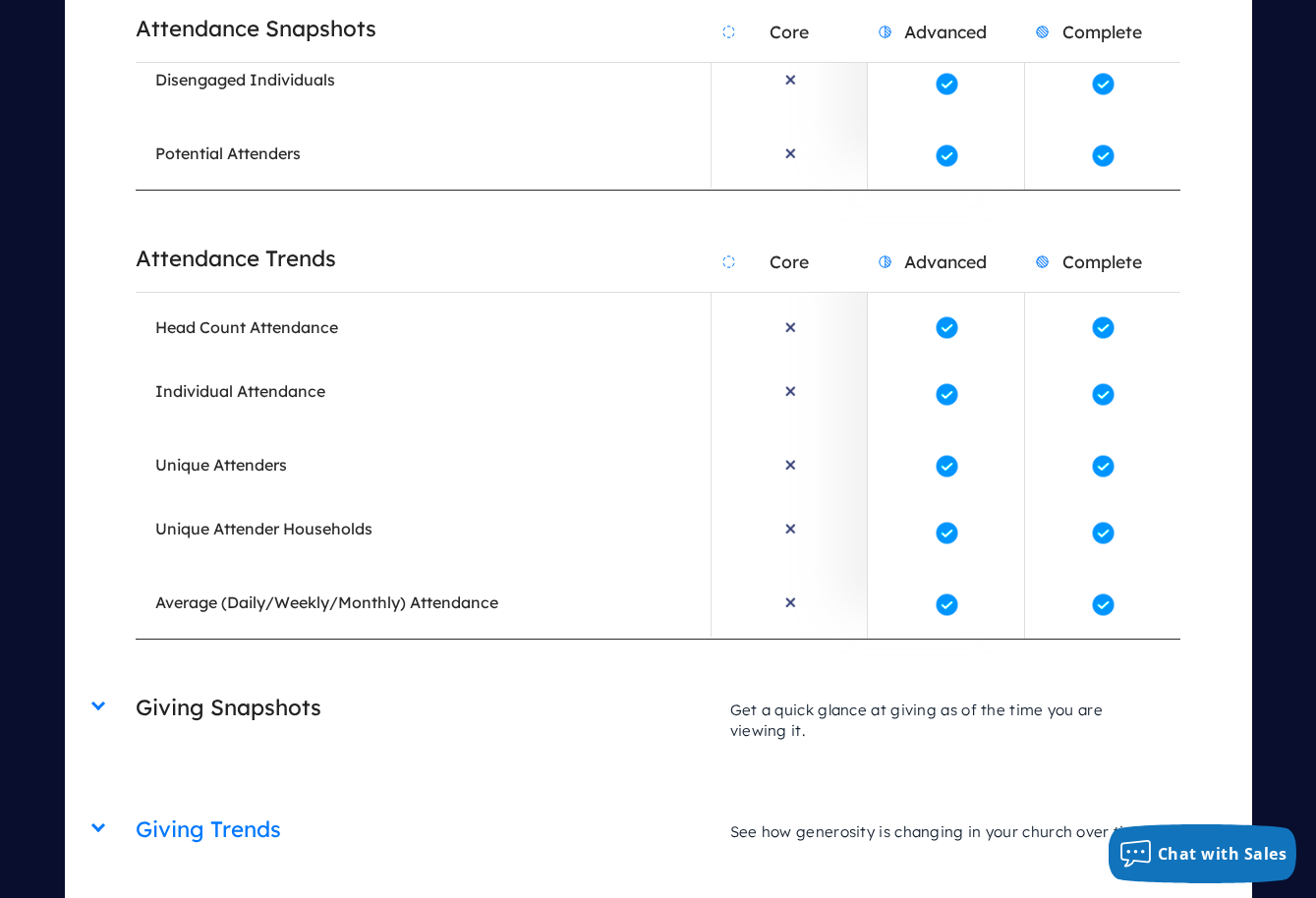 click on "Giving Snapshots" at bounding box center [423, 707] 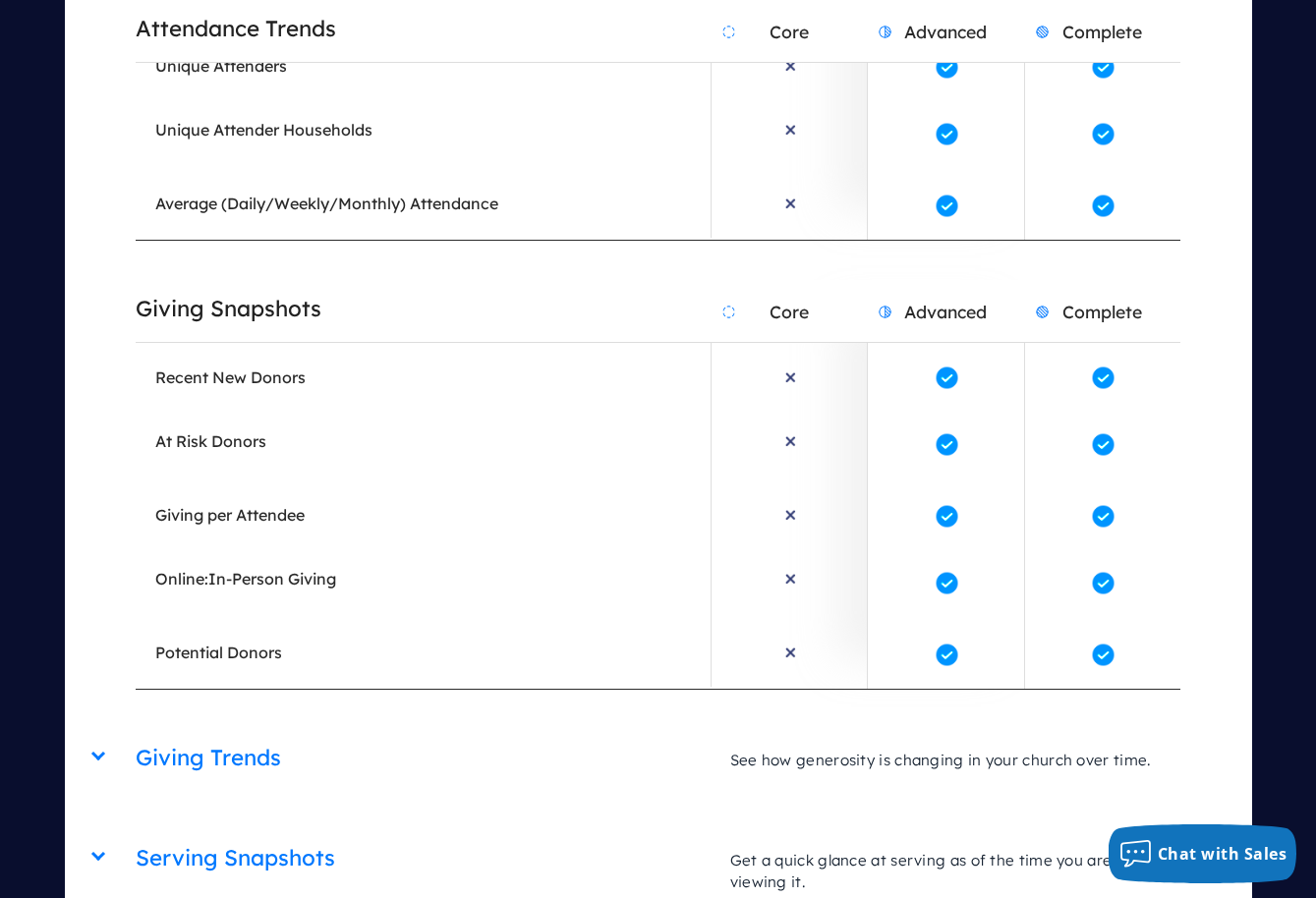 scroll, scrollTop: 11569, scrollLeft: 0, axis: vertical 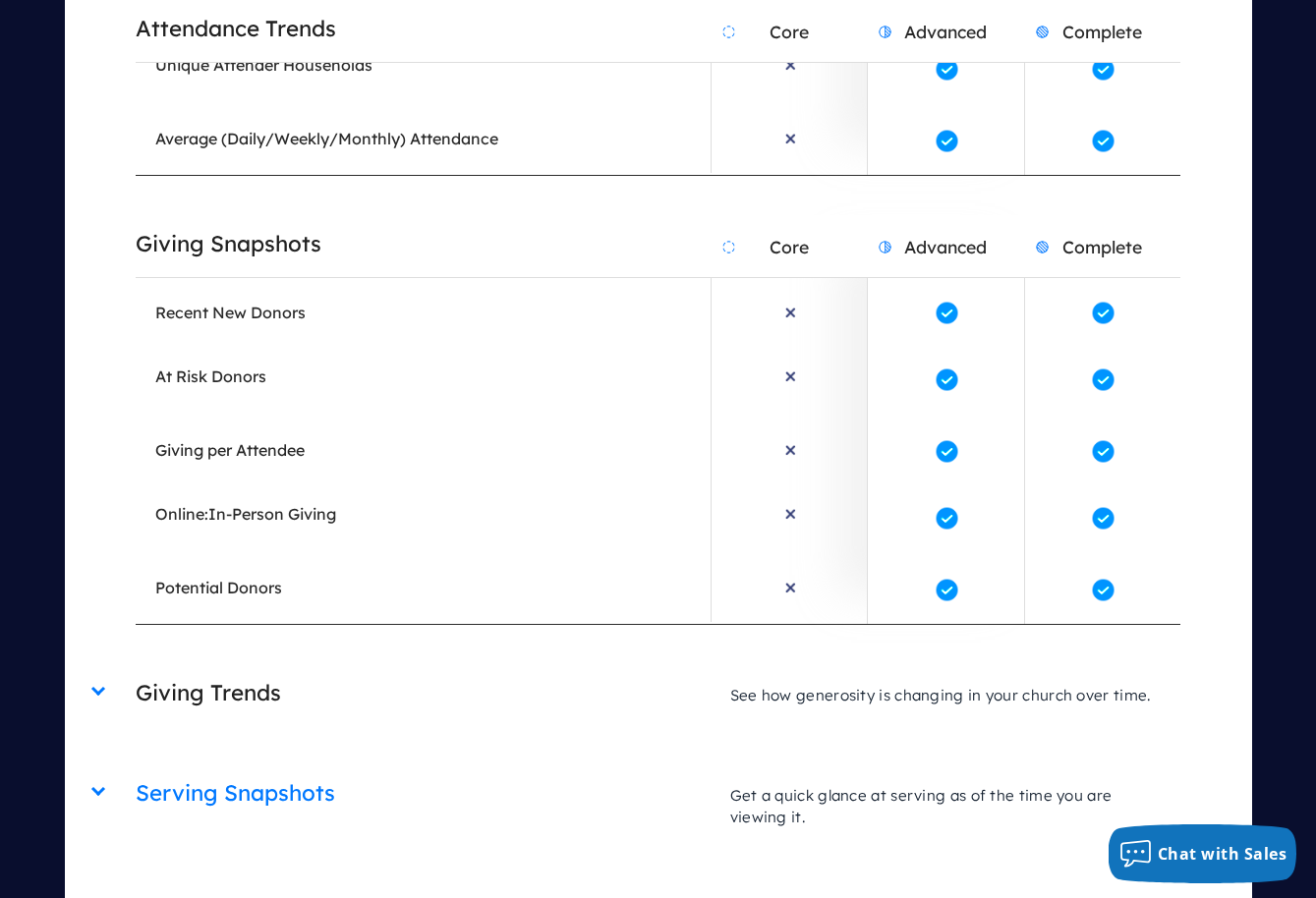 click on "Giving Trends" at bounding box center [423, 693] 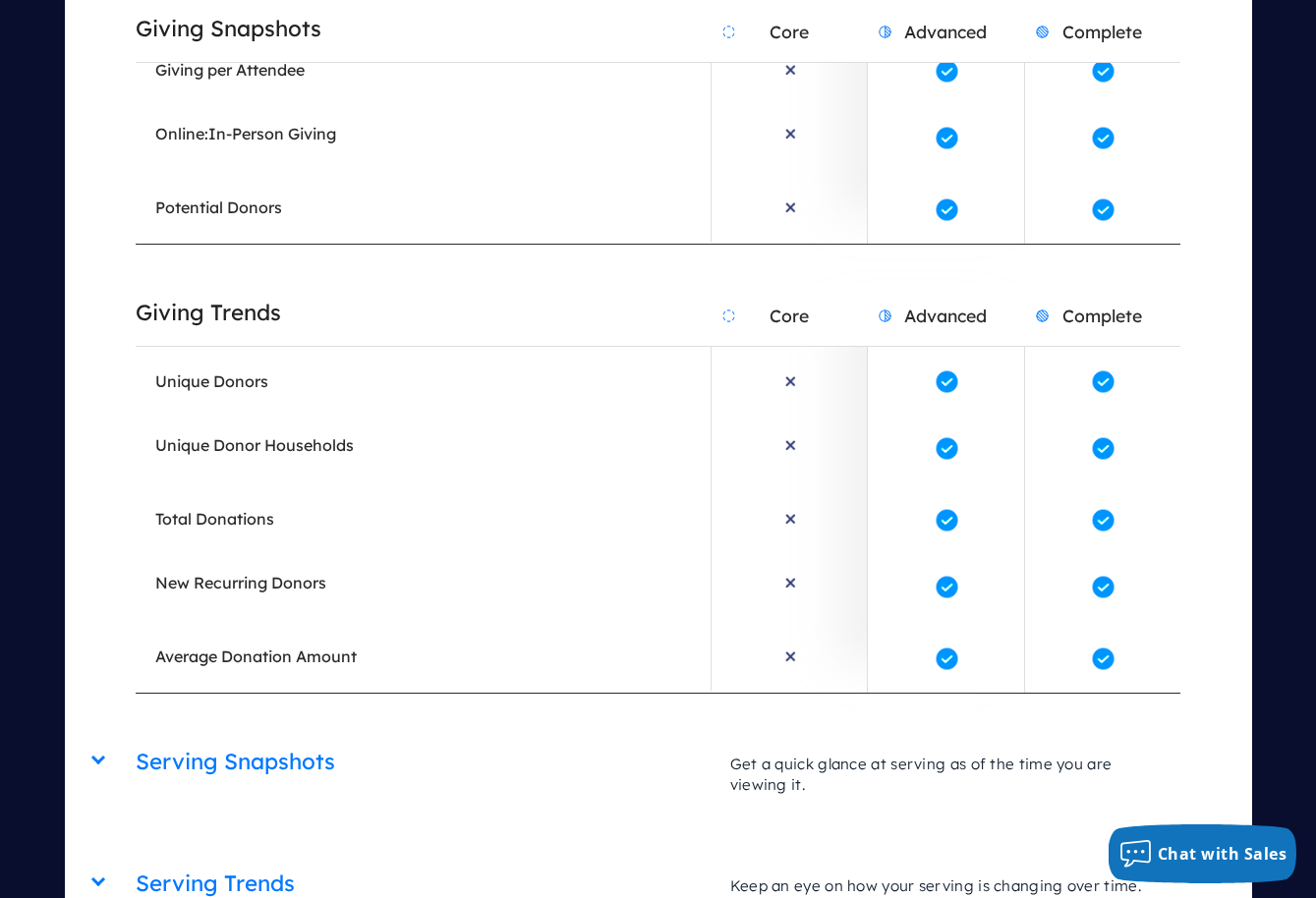 scroll, scrollTop: 11975, scrollLeft: 0, axis: vertical 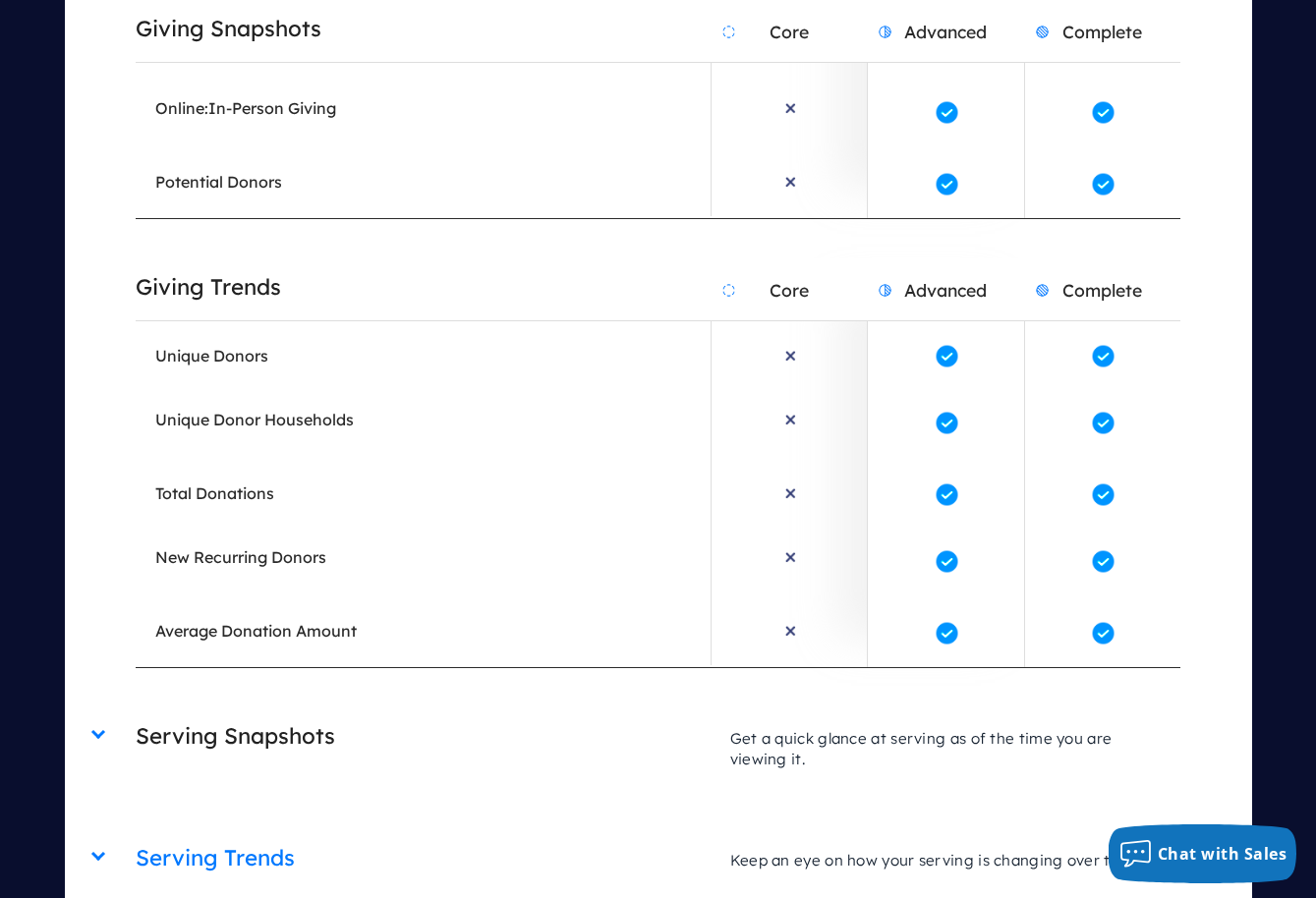 click on "Serving Snapshots" at bounding box center (423, 736) 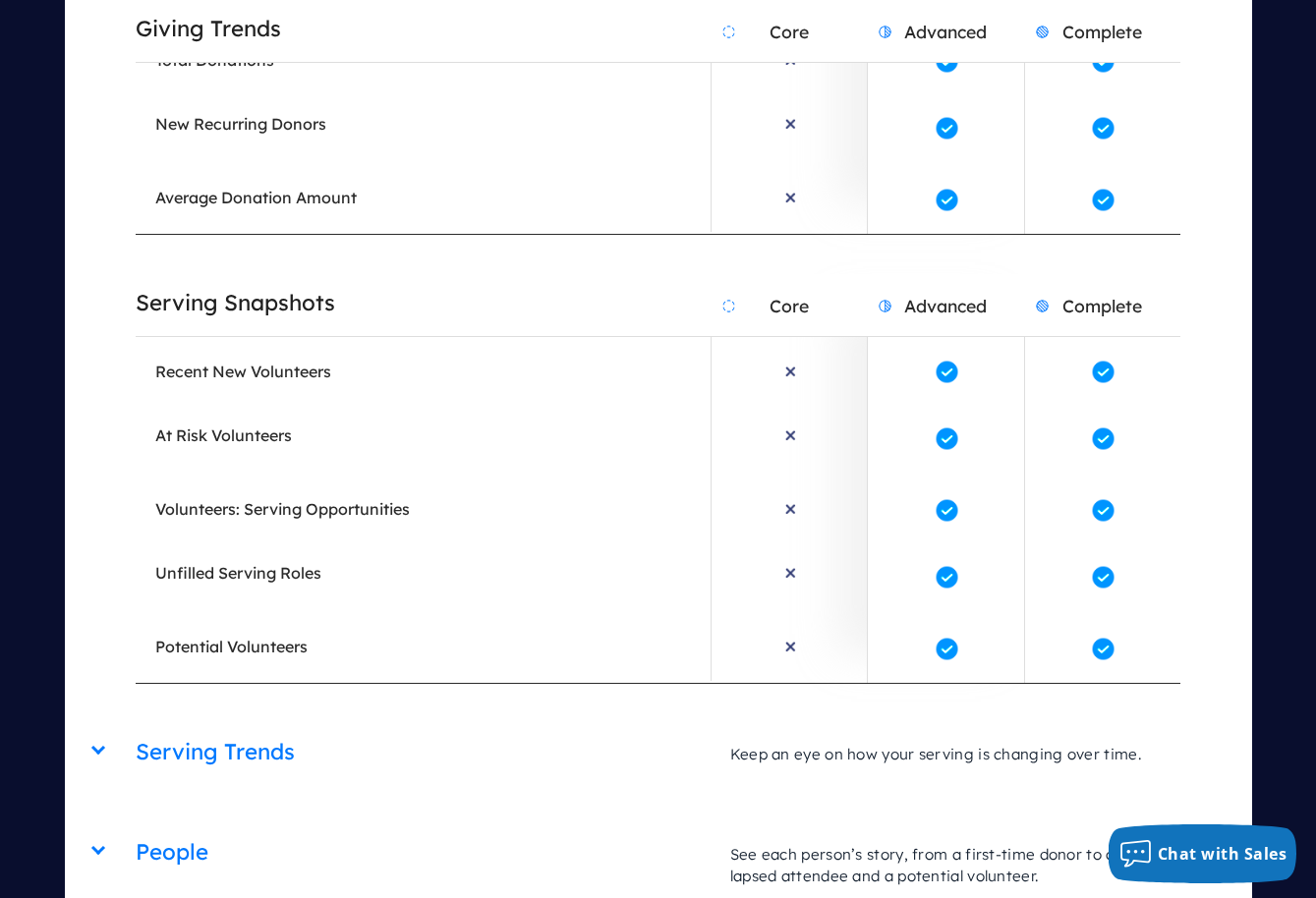scroll, scrollTop: 12899, scrollLeft: 0, axis: vertical 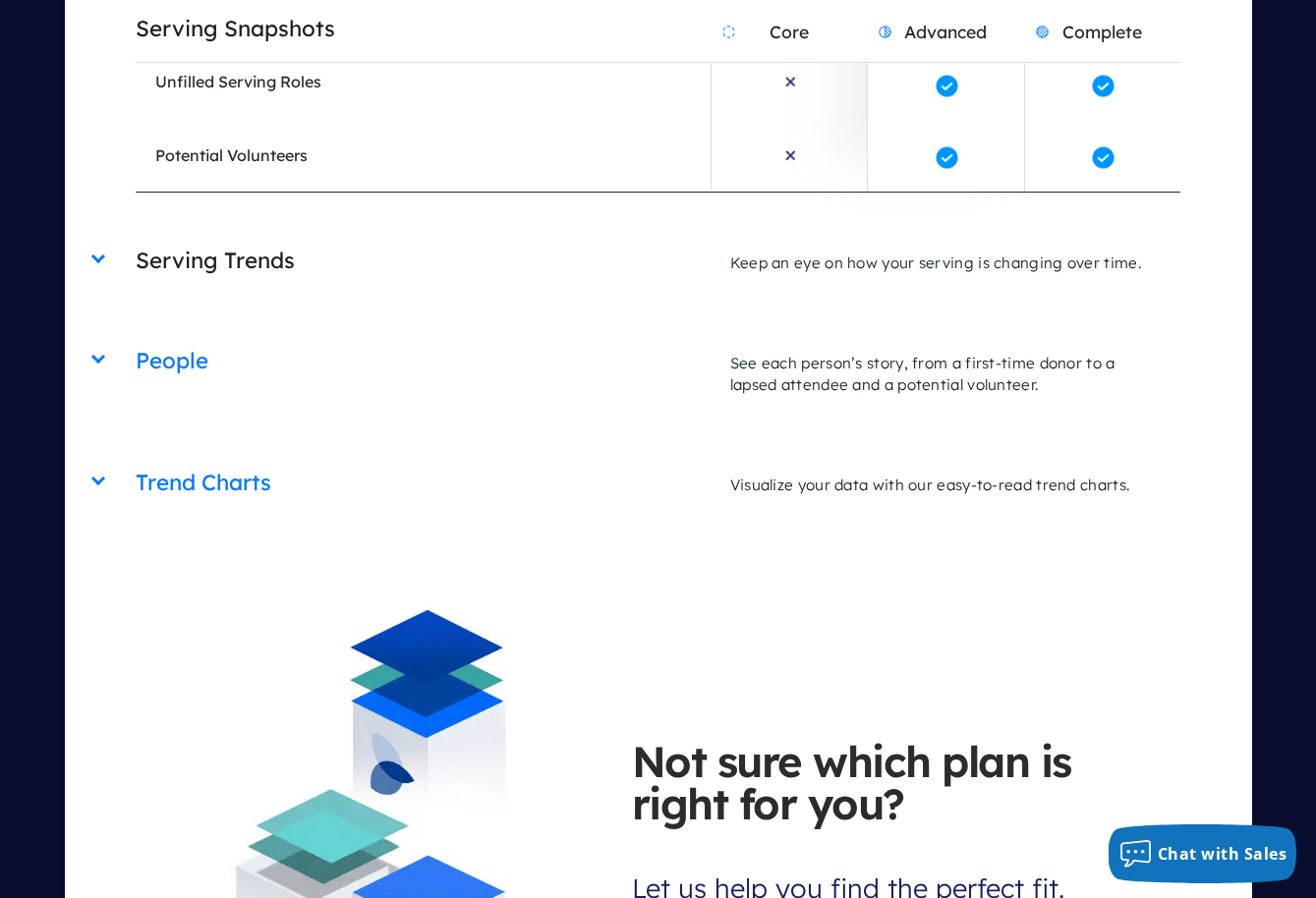 click on "Serving Trends" at bounding box center [423, 260] 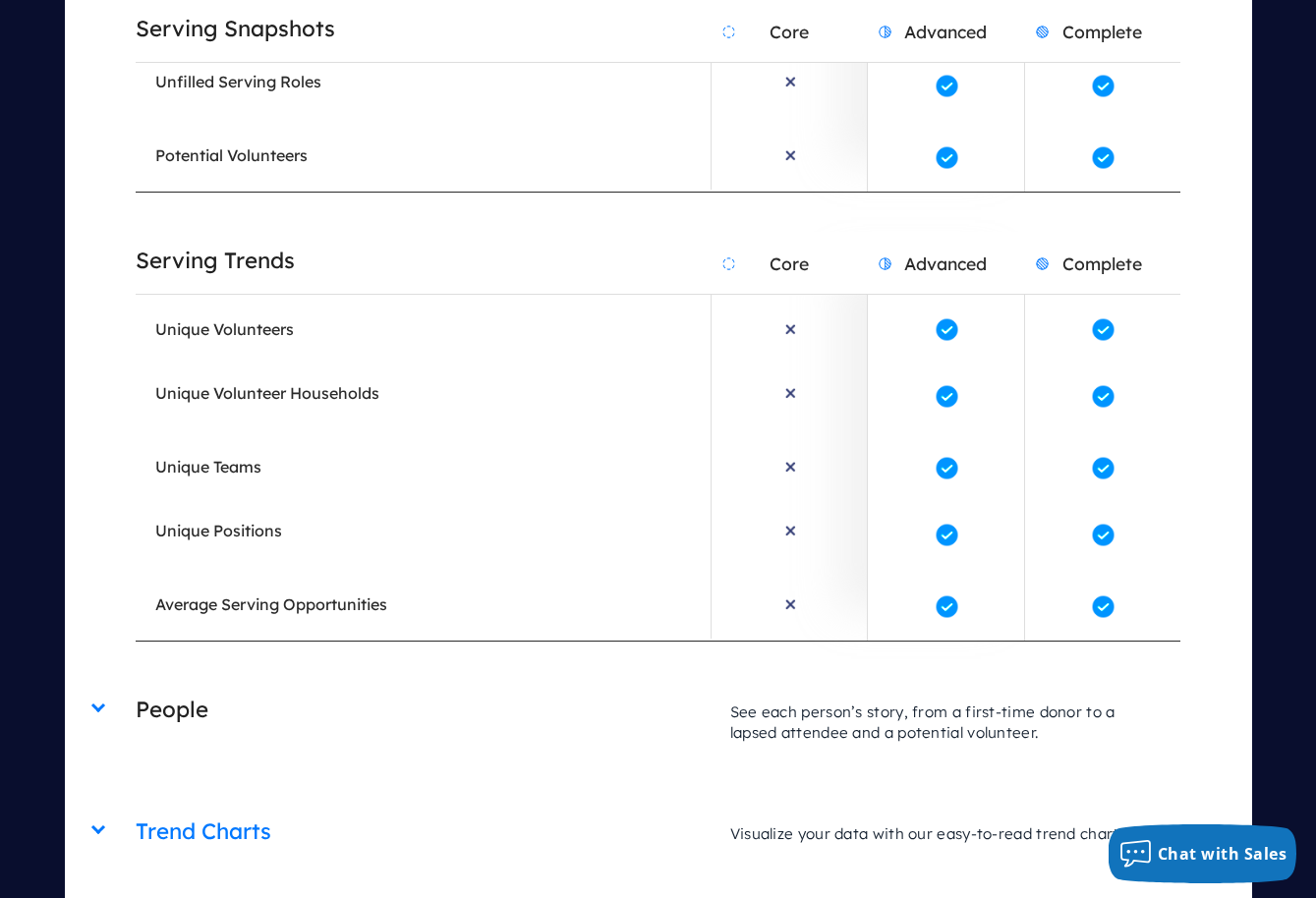 click on "People" at bounding box center [423, 709] 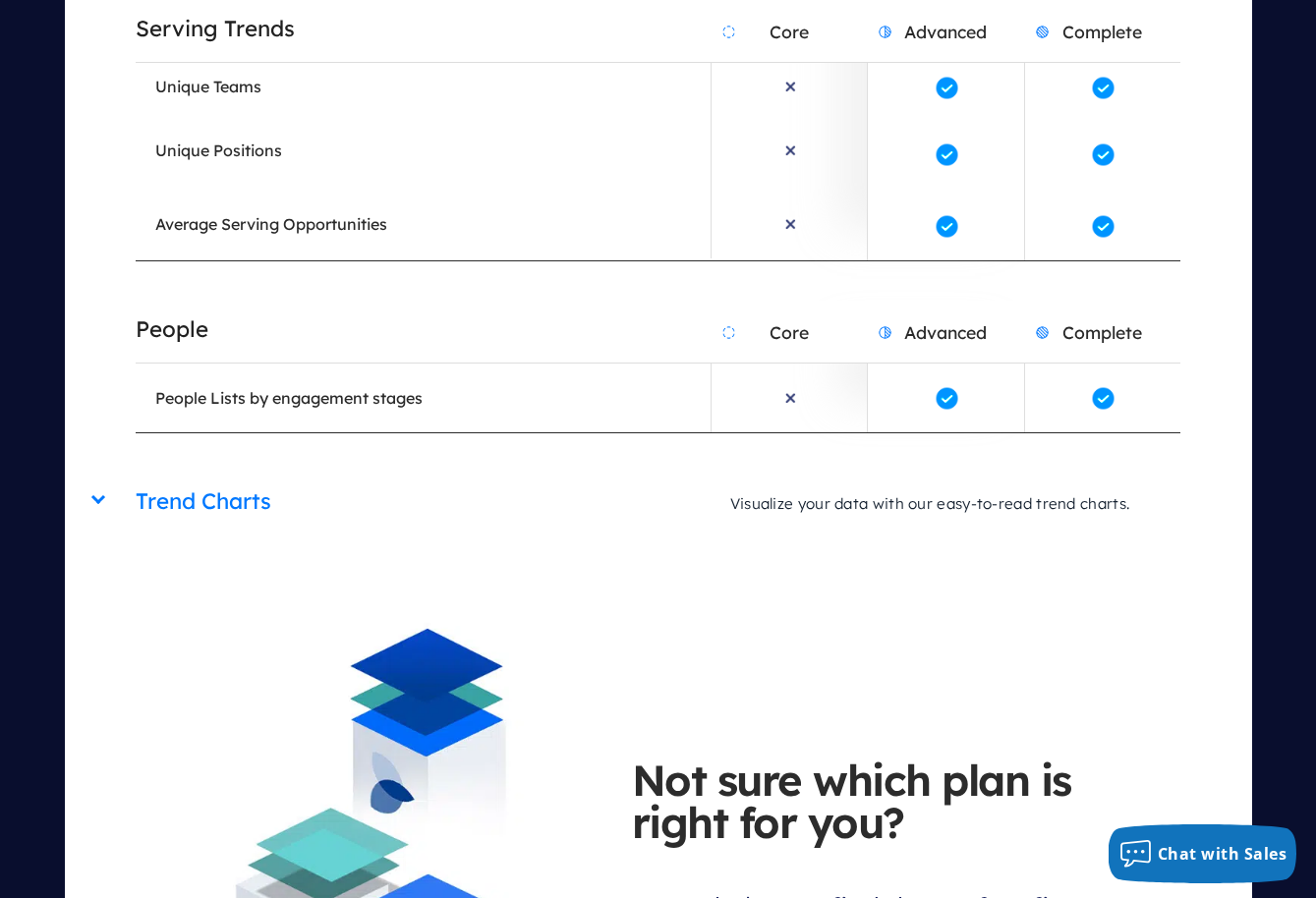 scroll, scrollTop: 13284, scrollLeft: 0, axis: vertical 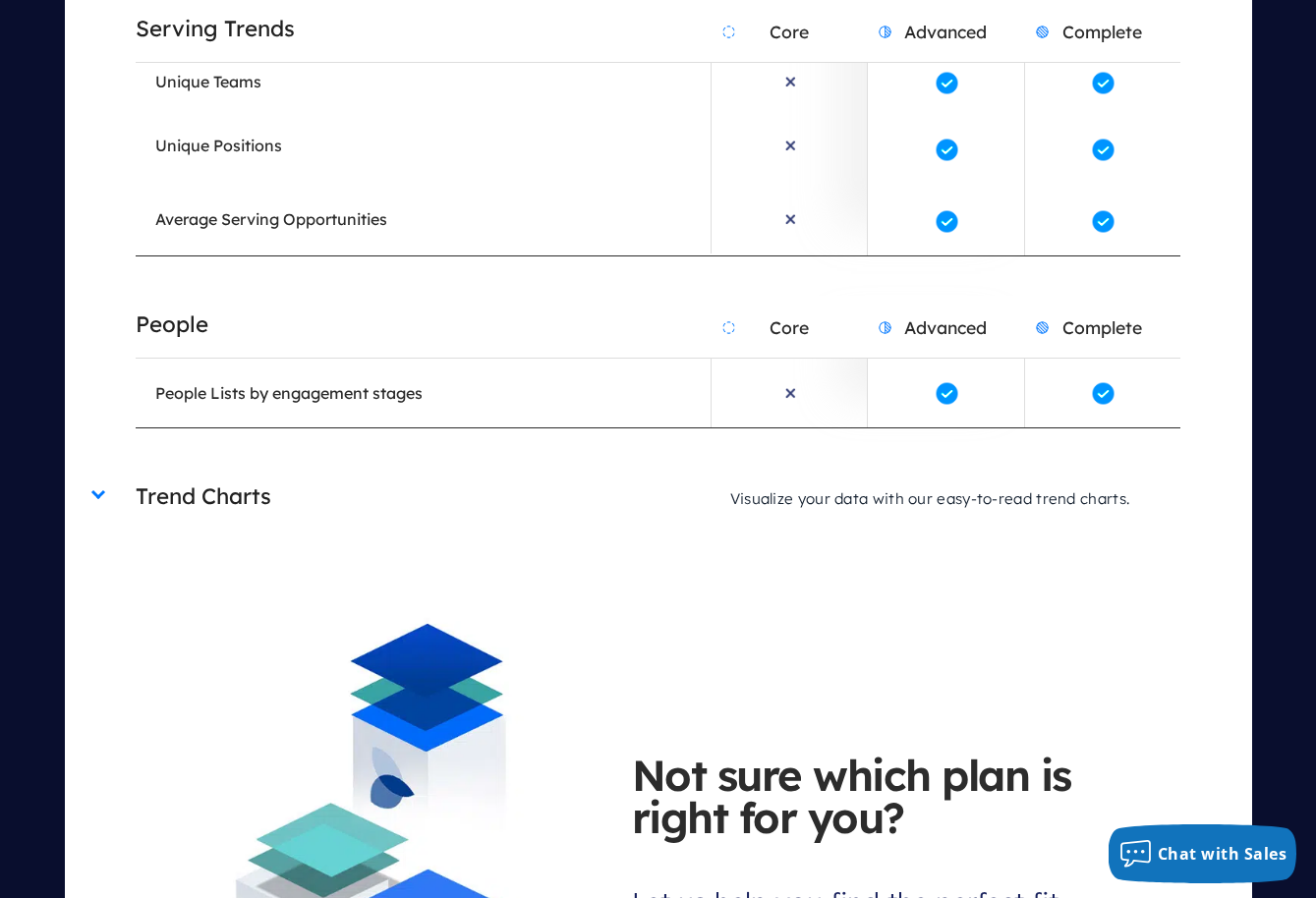 click on "Trend Charts" at bounding box center (423, 496) 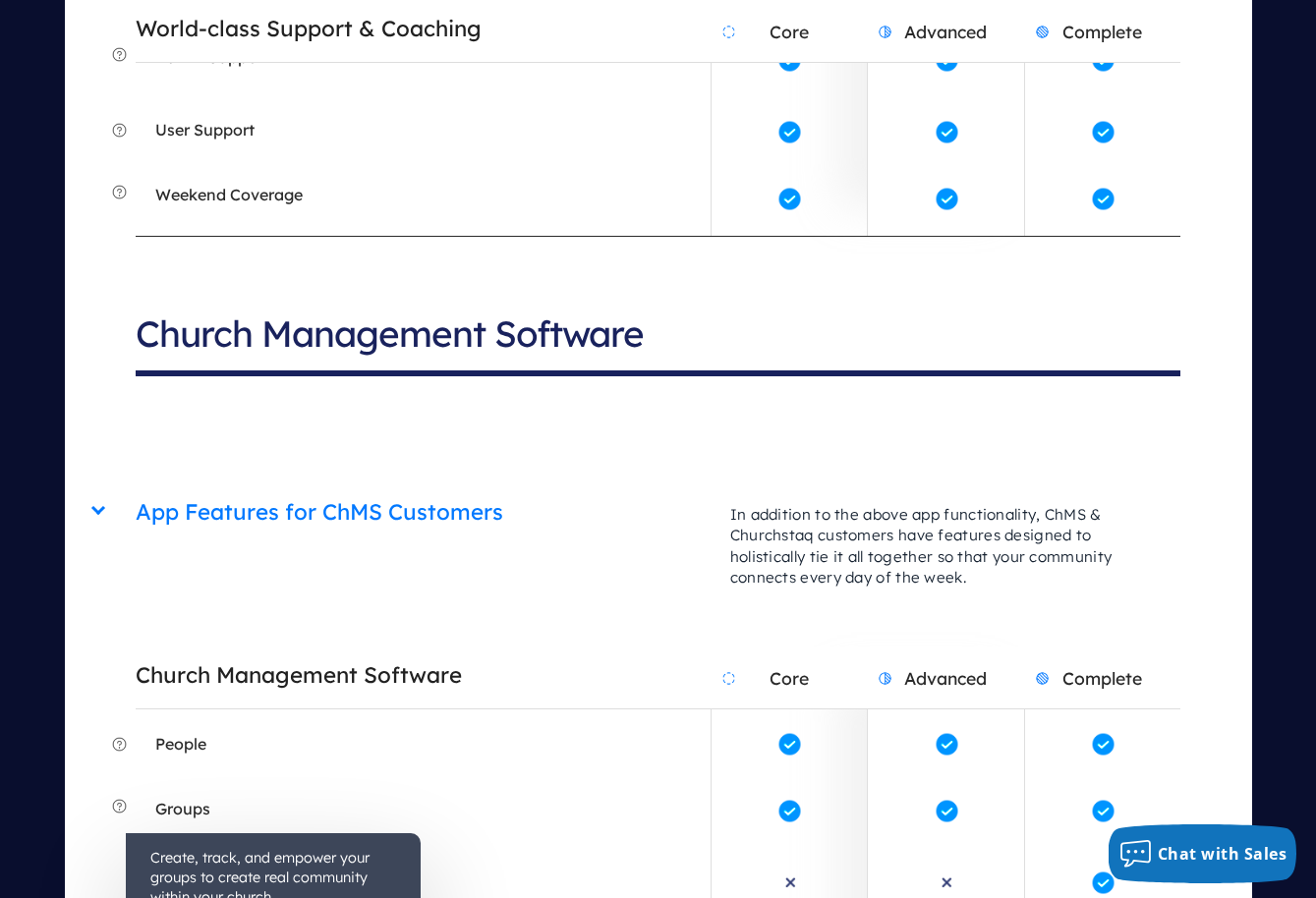 scroll, scrollTop: 8354, scrollLeft: 0, axis: vertical 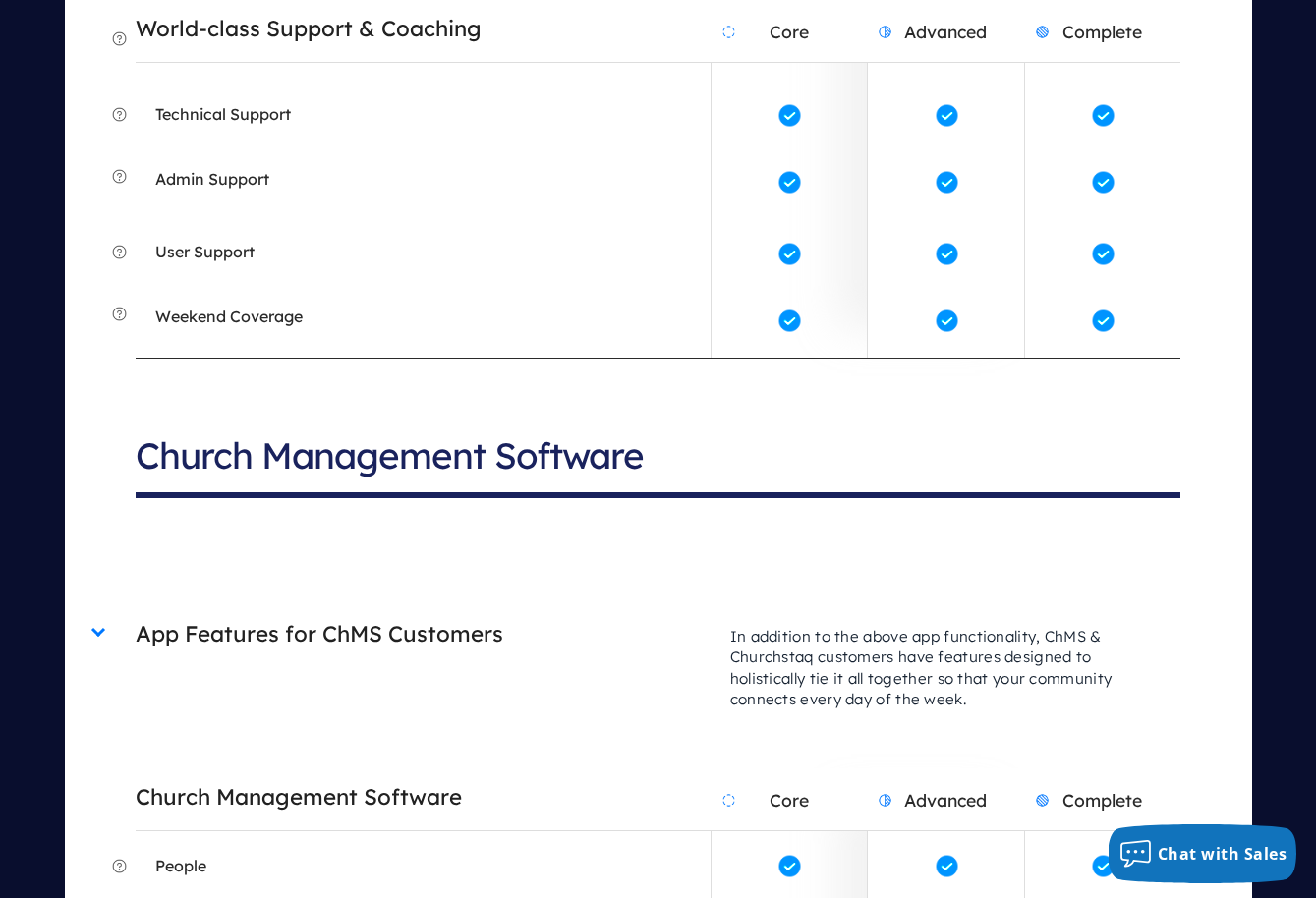click on "App Features for ChMS Customers" at bounding box center (423, 634) 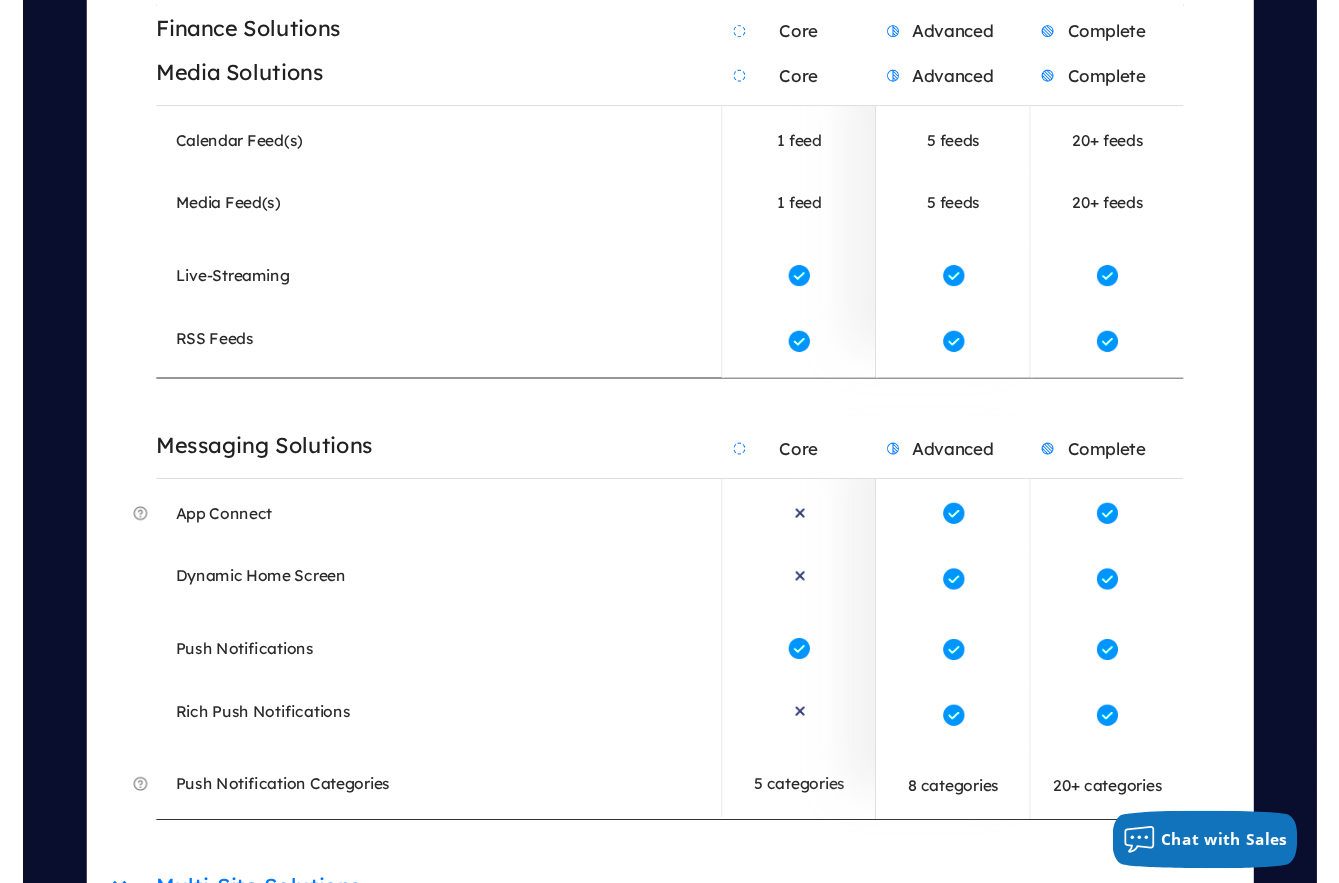 scroll, scrollTop: 10241, scrollLeft: 0, axis: vertical 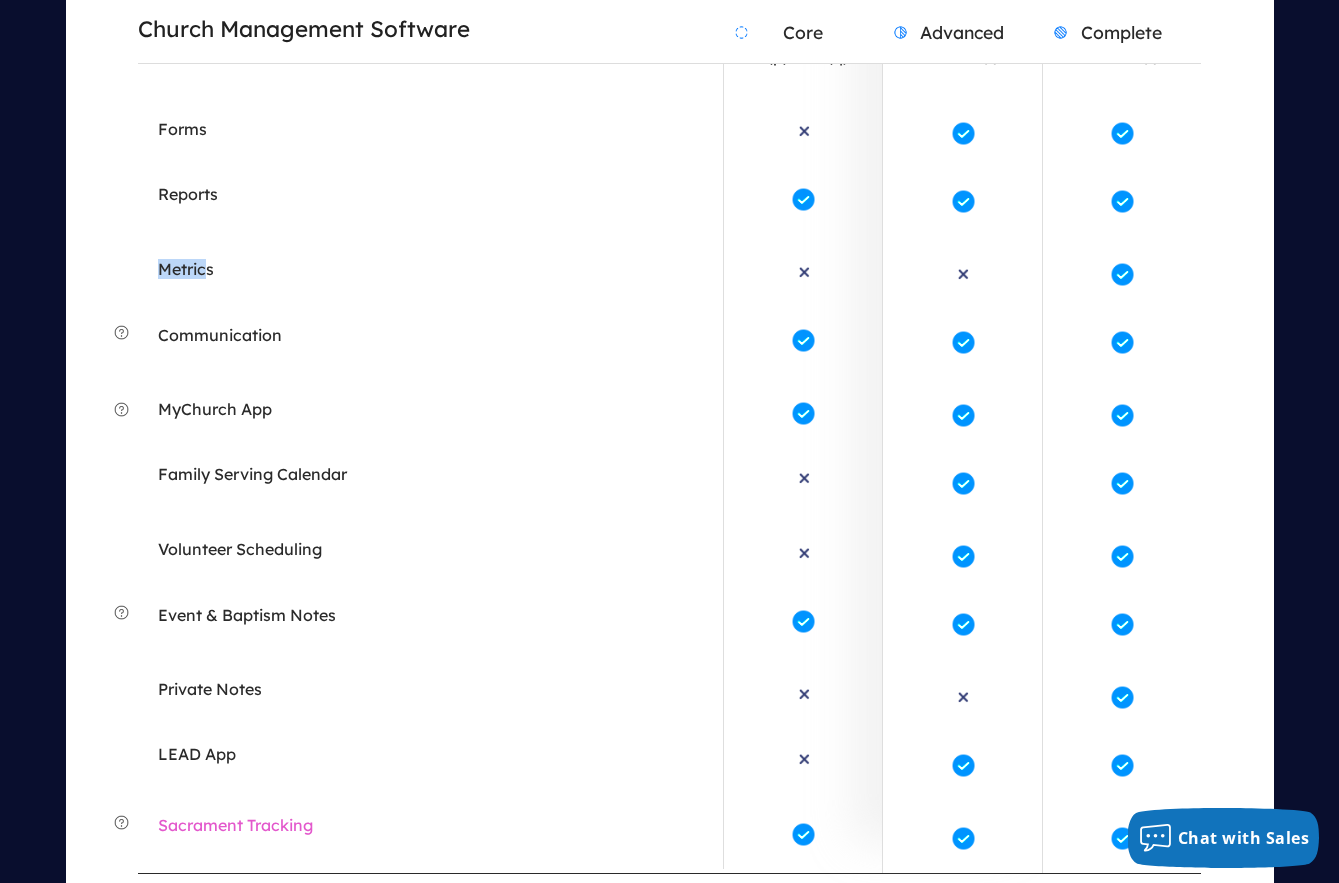 click on "Metrics" at bounding box center [430, 269] 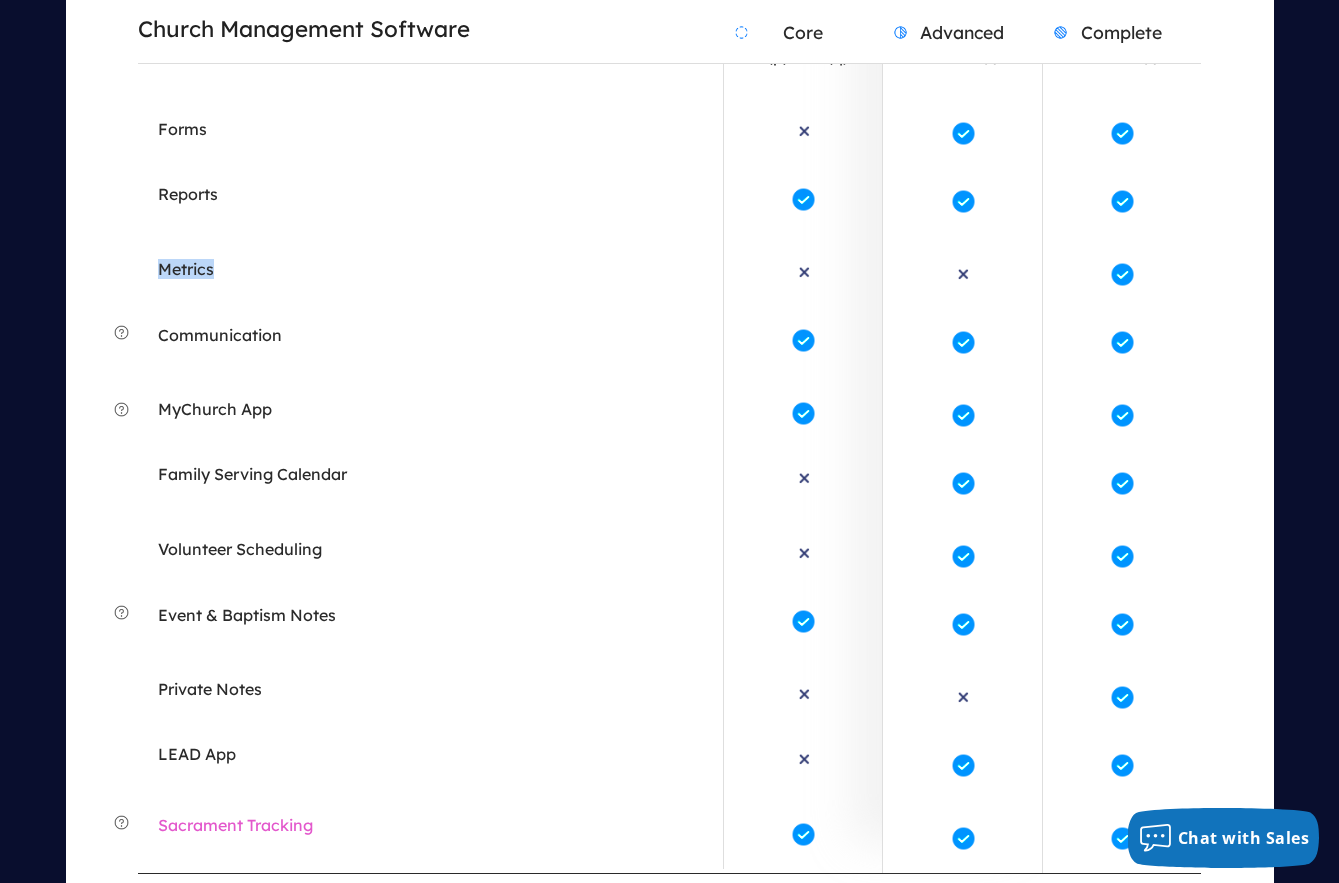 drag, startPoint x: 149, startPoint y: 244, endPoint x: 329, endPoint y: 243, distance: 180.00278 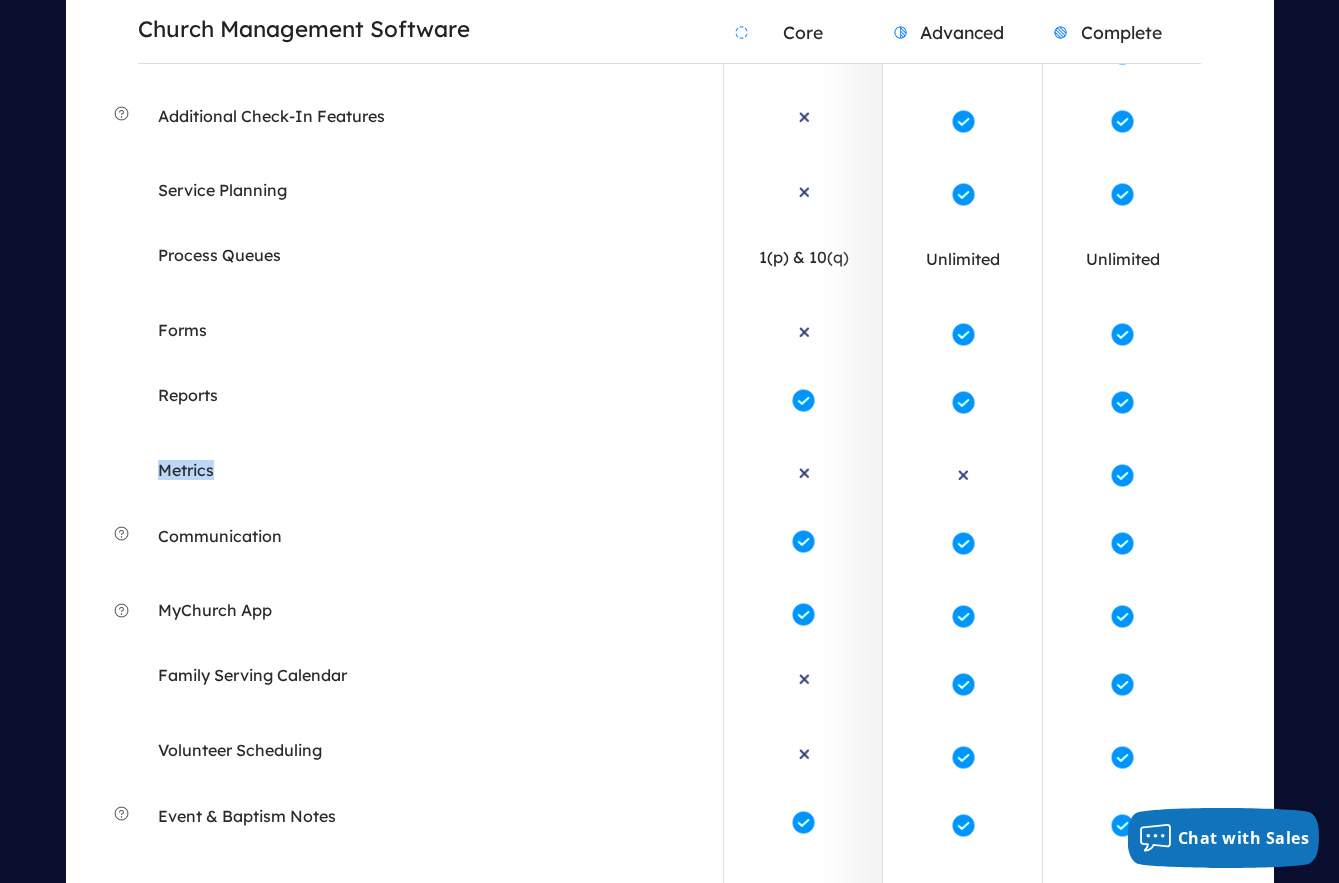 scroll, scrollTop: 10013, scrollLeft: 0, axis: vertical 